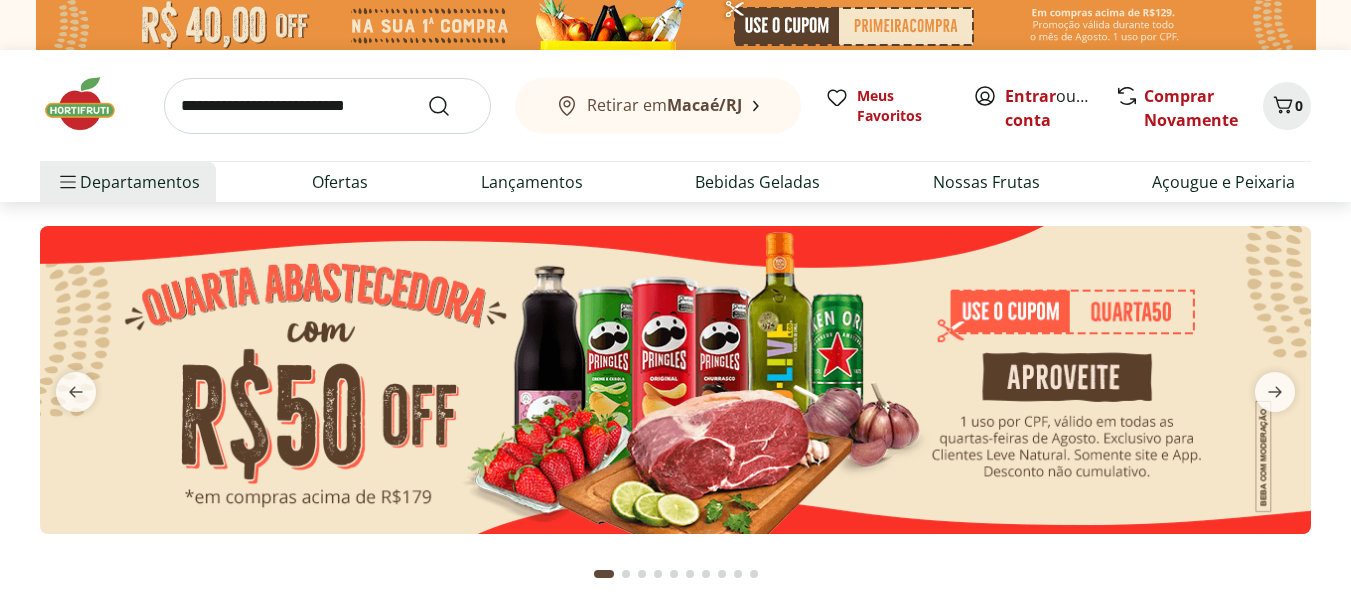 scroll, scrollTop: 0, scrollLeft: 0, axis: both 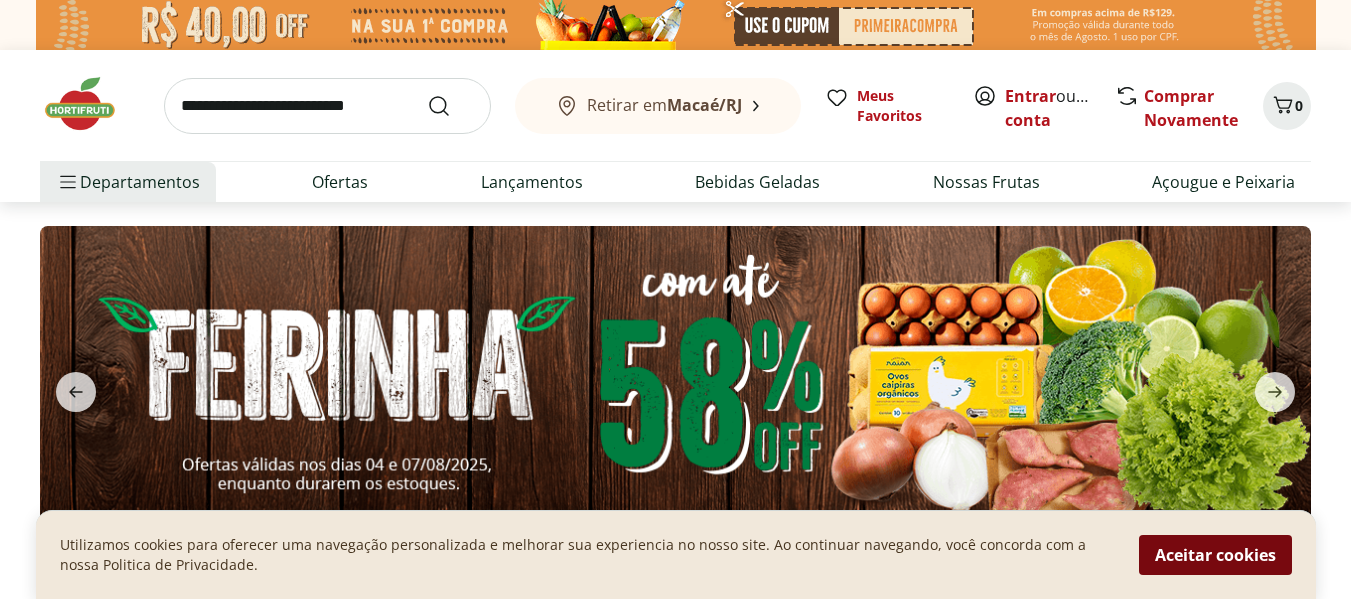 click on "Aceitar cookies" at bounding box center (1215, 555) 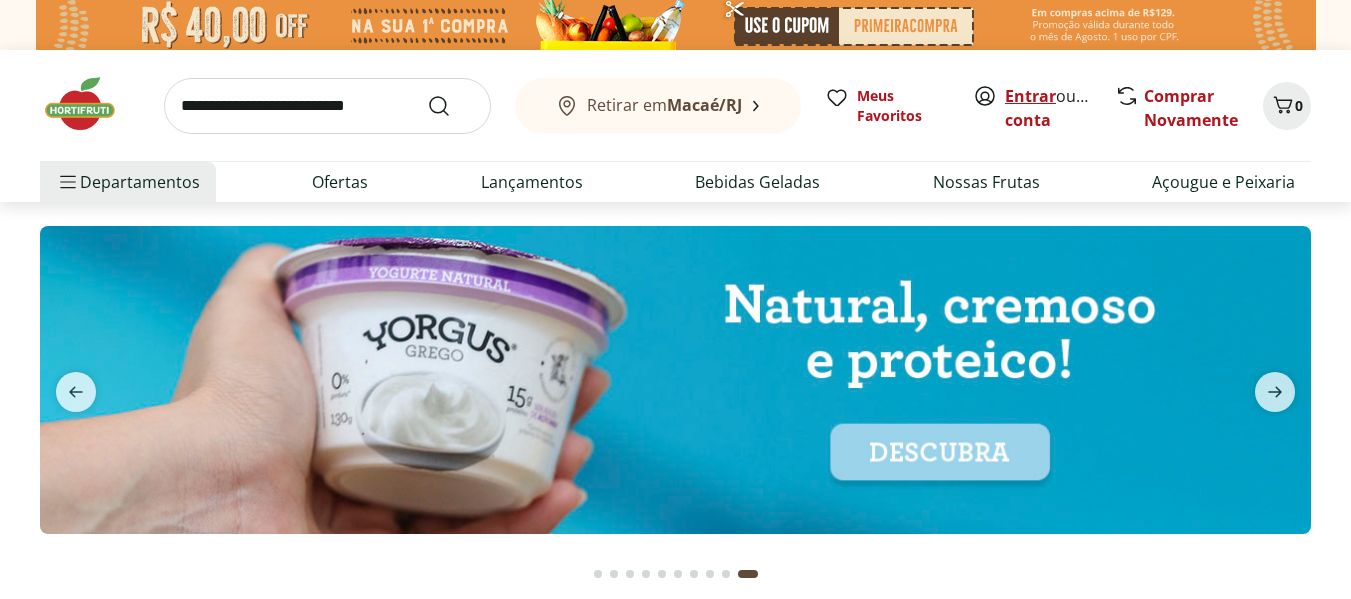 click on "Entrar" at bounding box center [1030, 96] 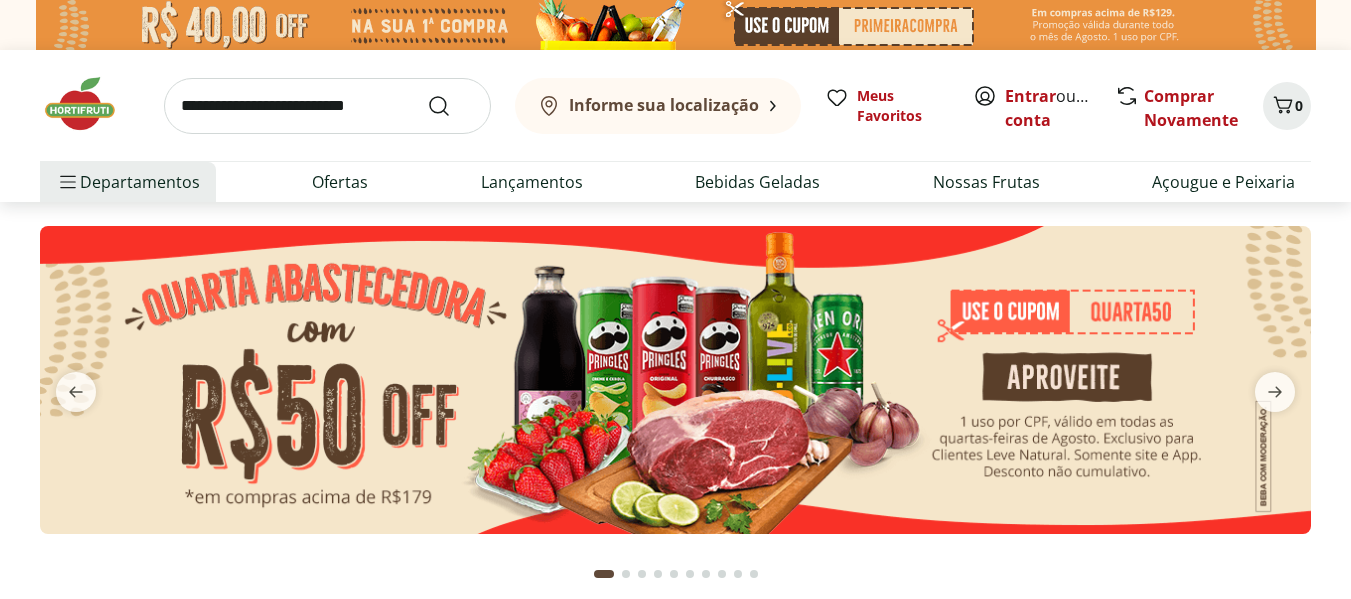 scroll, scrollTop: 0, scrollLeft: 0, axis: both 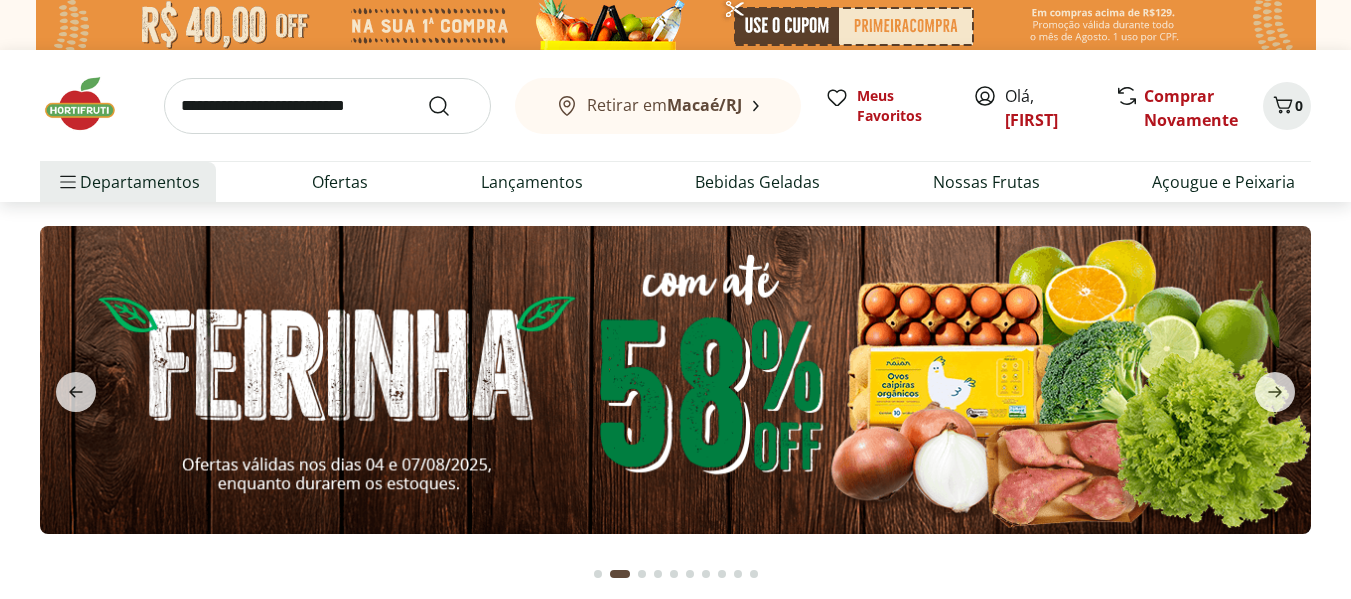 click at bounding box center (675, 380) 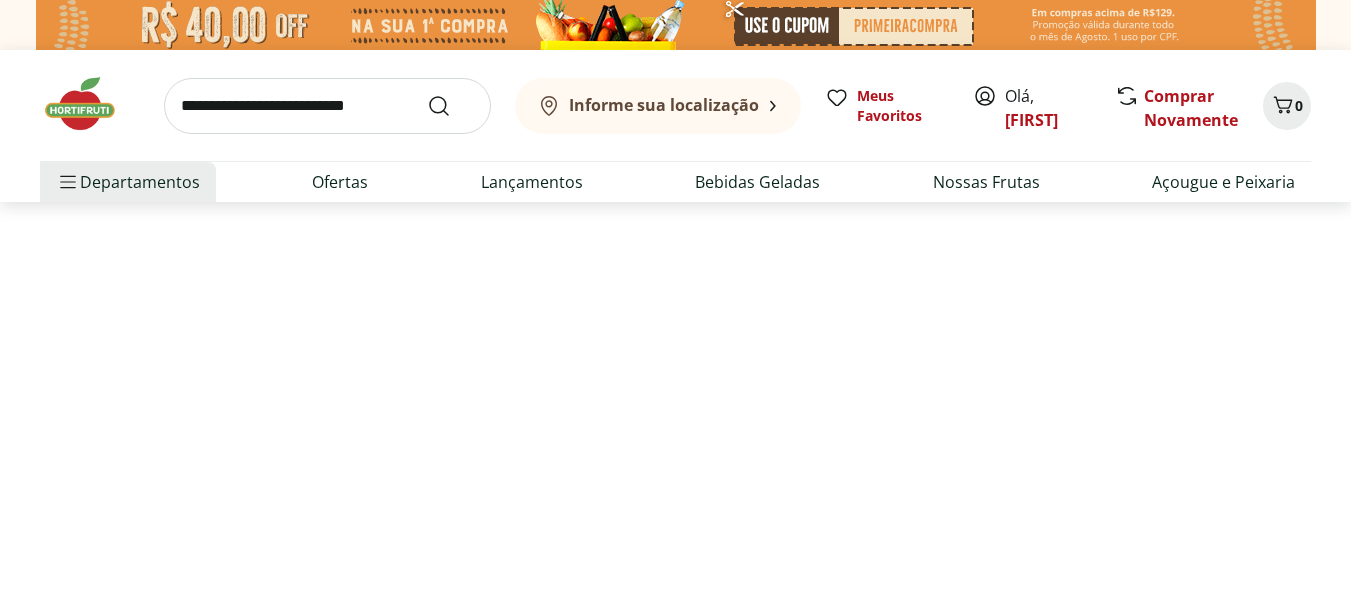 select on "**********" 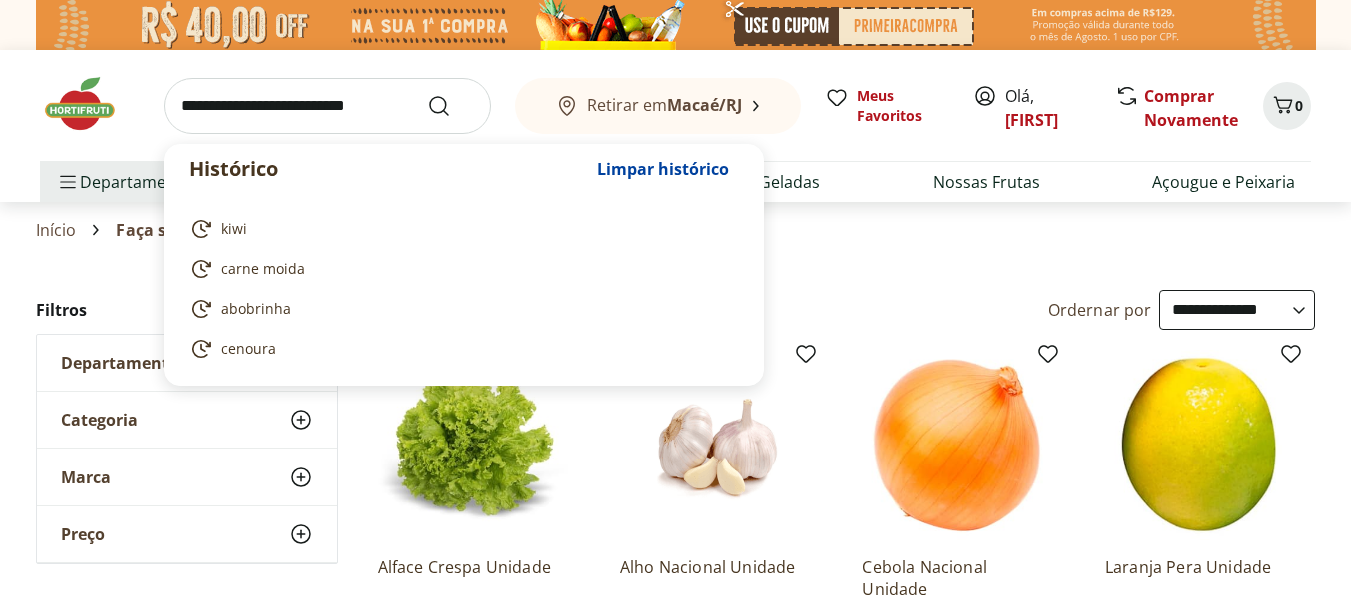 click at bounding box center [327, 106] 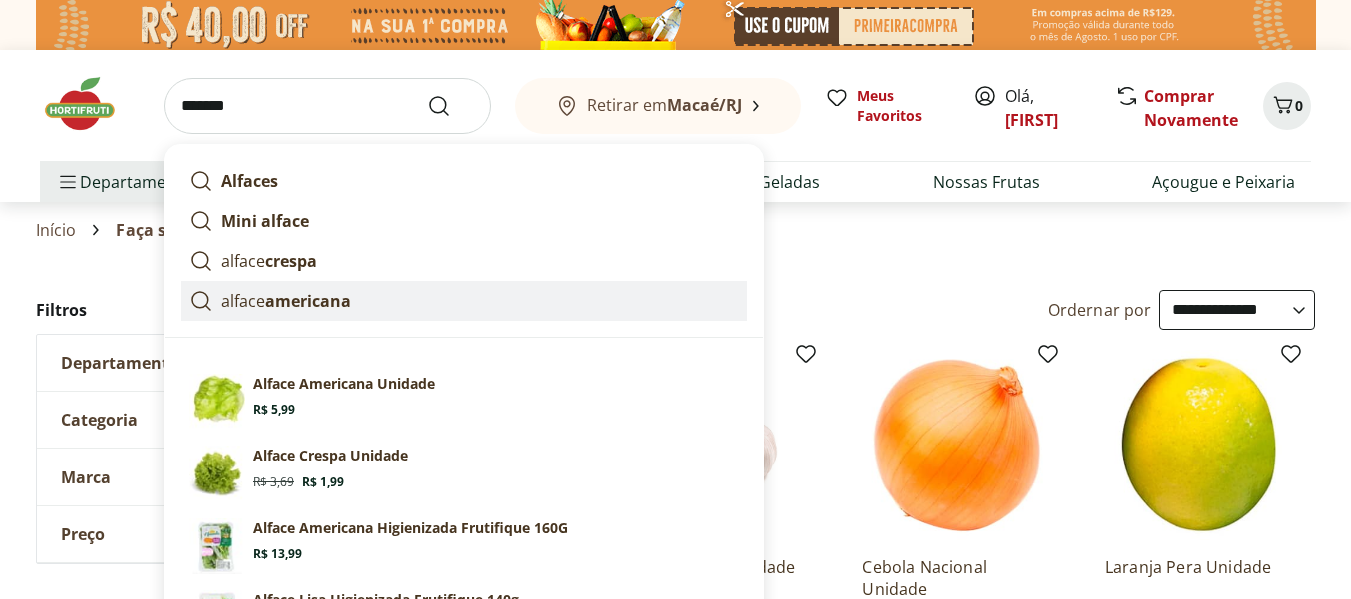 click on "americana" at bounding box center (308, 301) 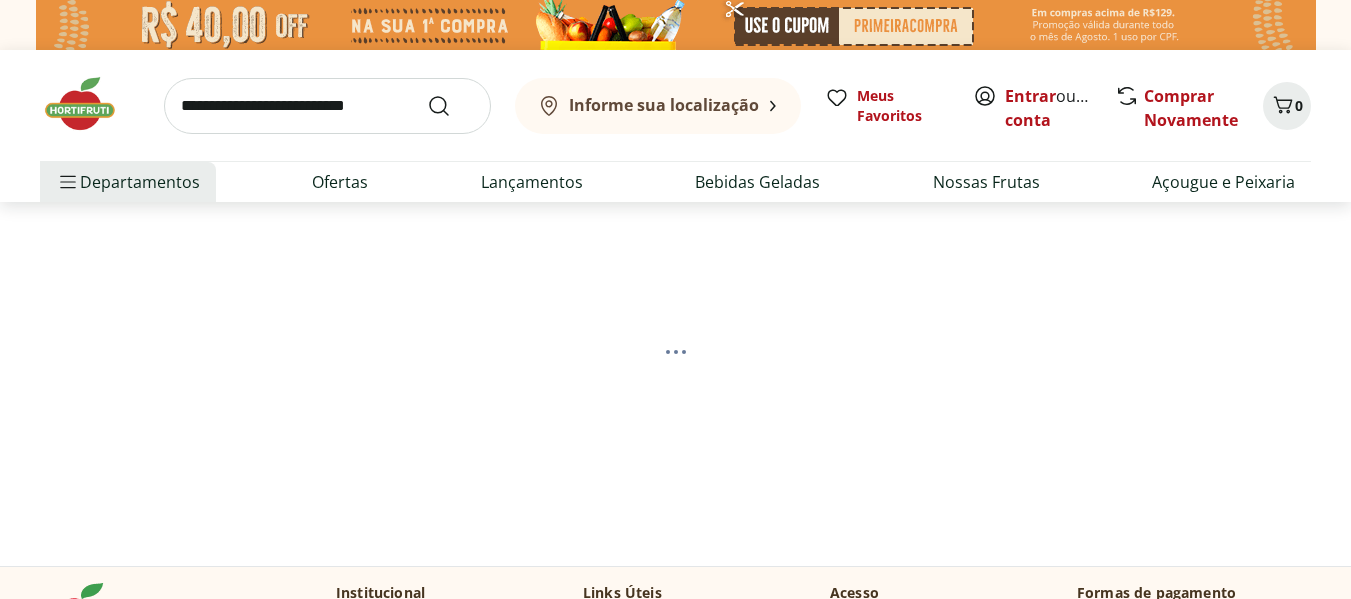 scroll, scrollTop: 0, scrollLeft: 0, axis: both 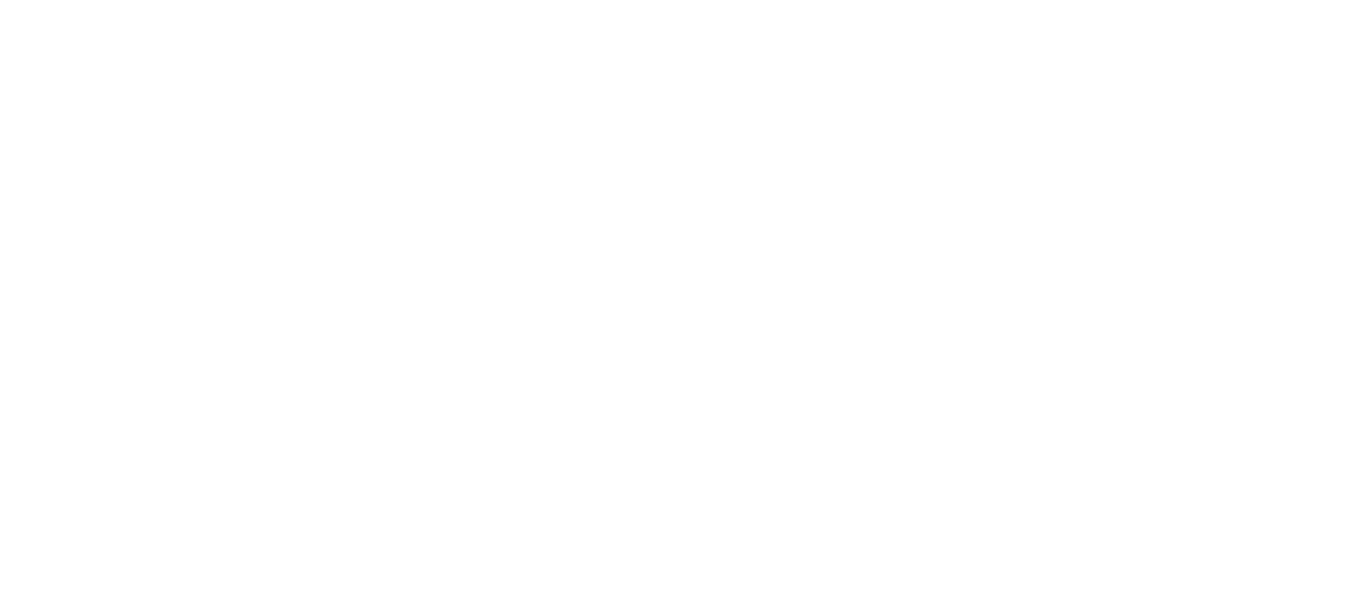 select on "**********" 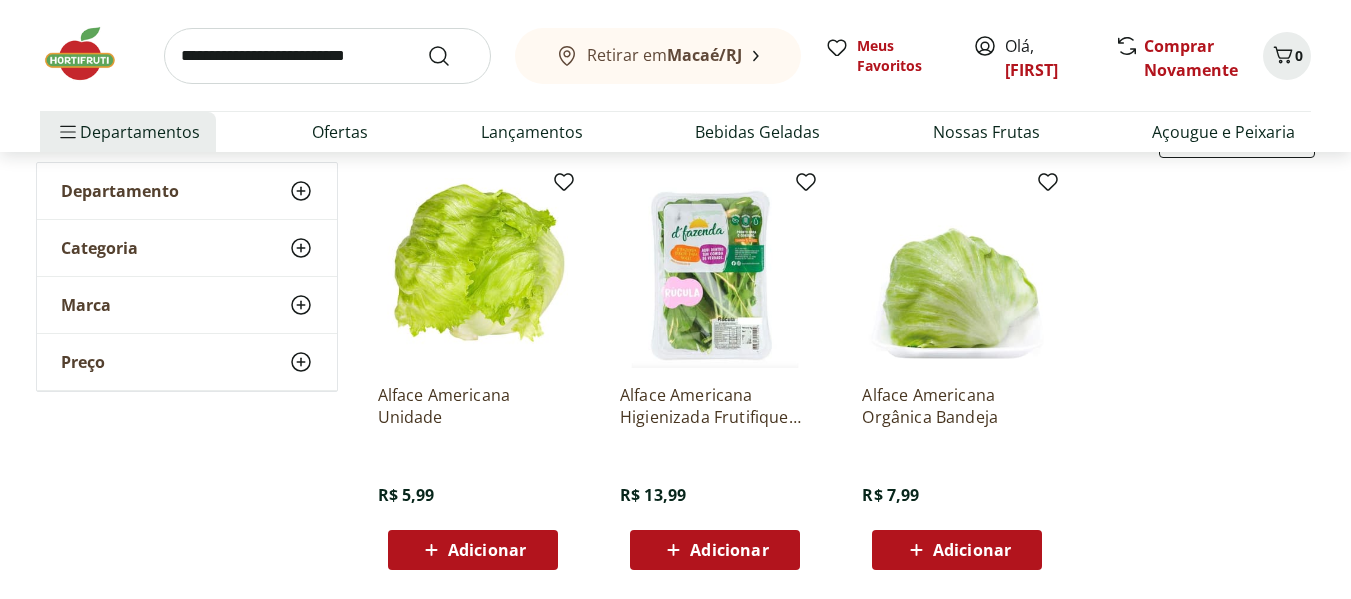 scroll, scrollTop: 251, scrollLeft: 0, axis: vertical 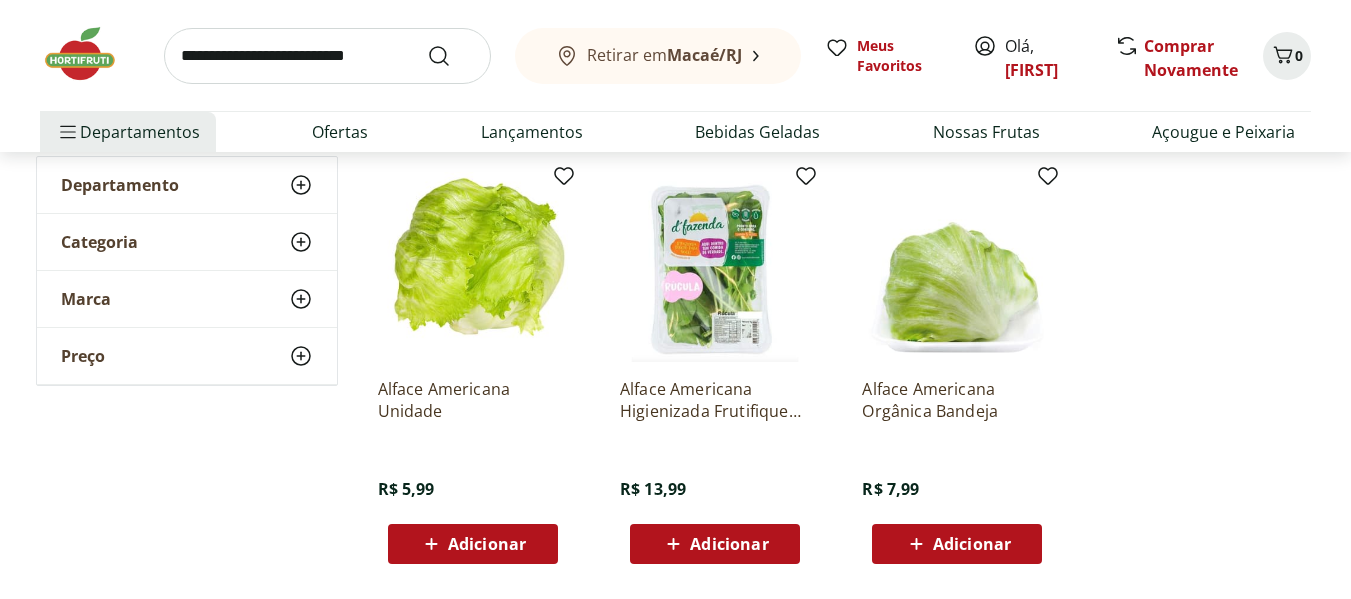 click on "Adicionar" at bounding box center (487, 544) 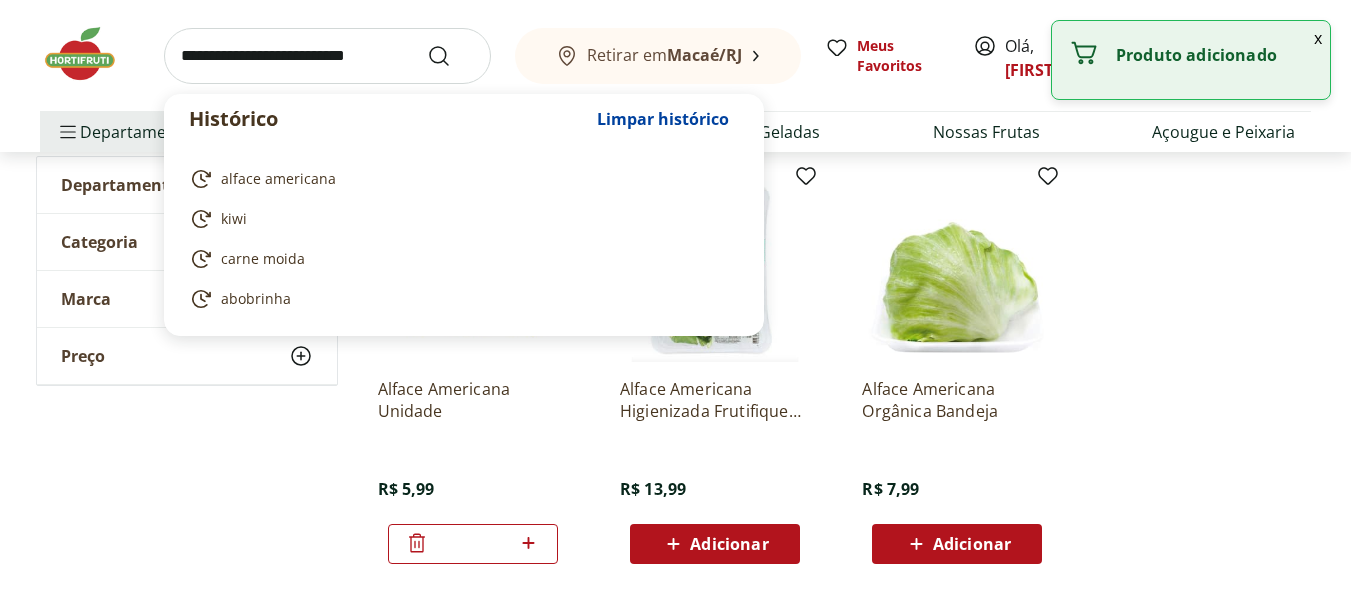click at bounding box center [327, 56] 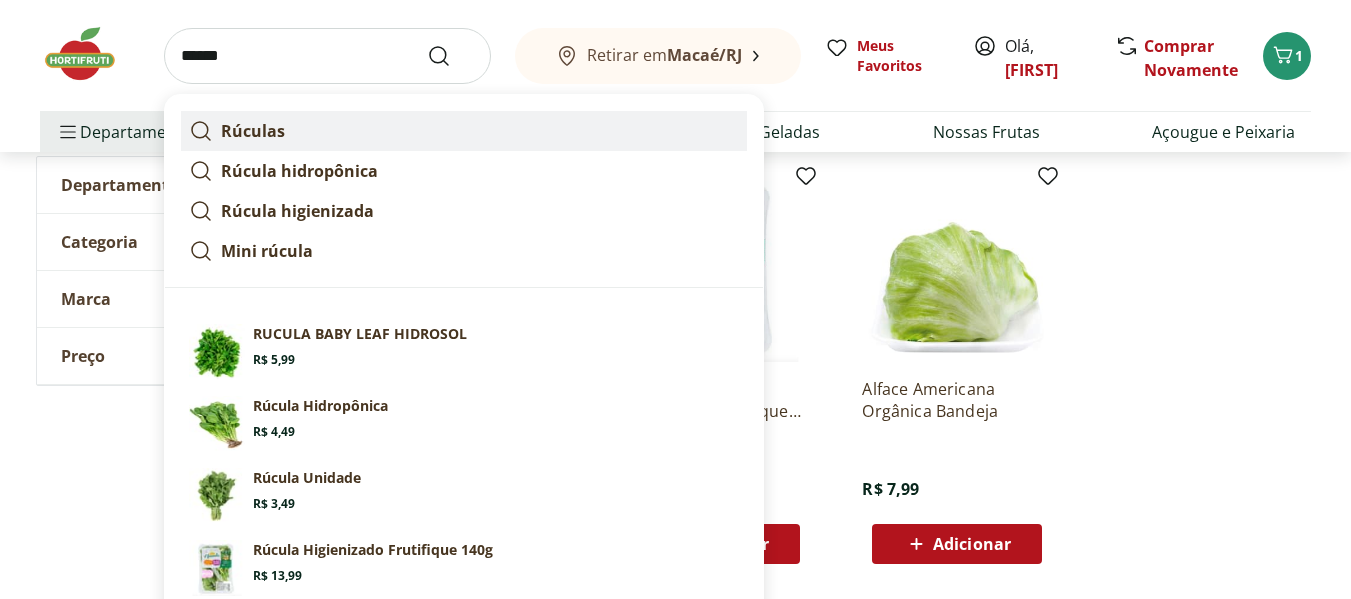 click on "Rúculas" at bounding box center (464, 131) 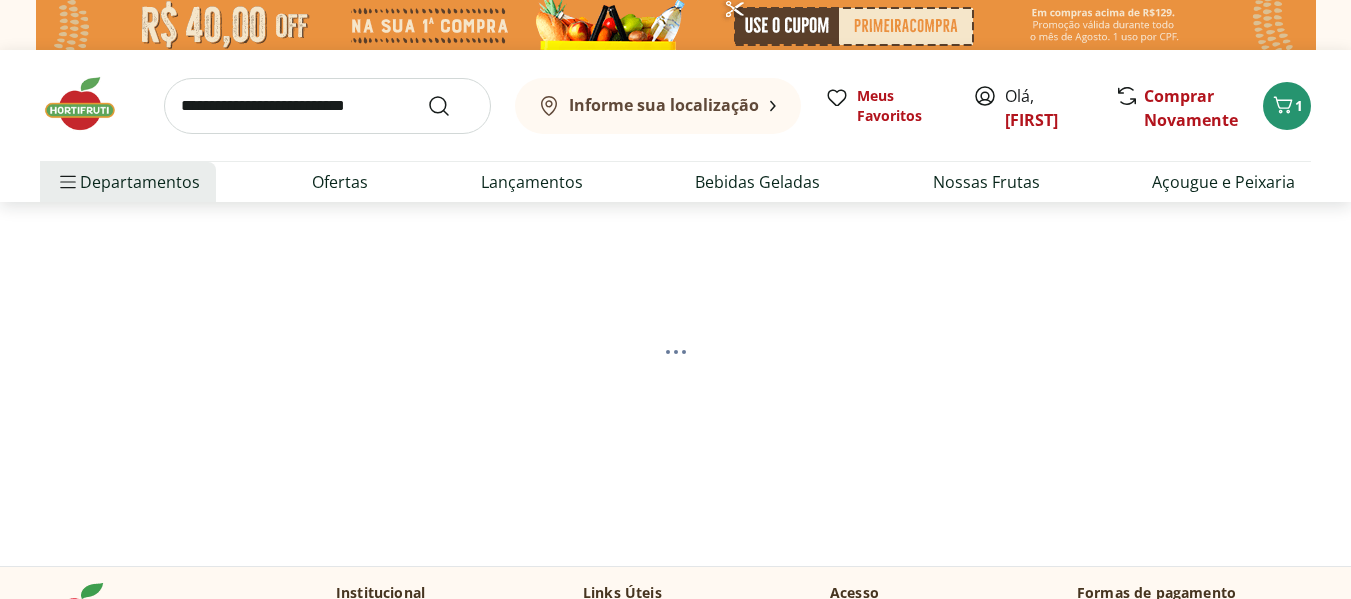 scroll, scrollTop: 0, scrollLeft: 0, axis: both 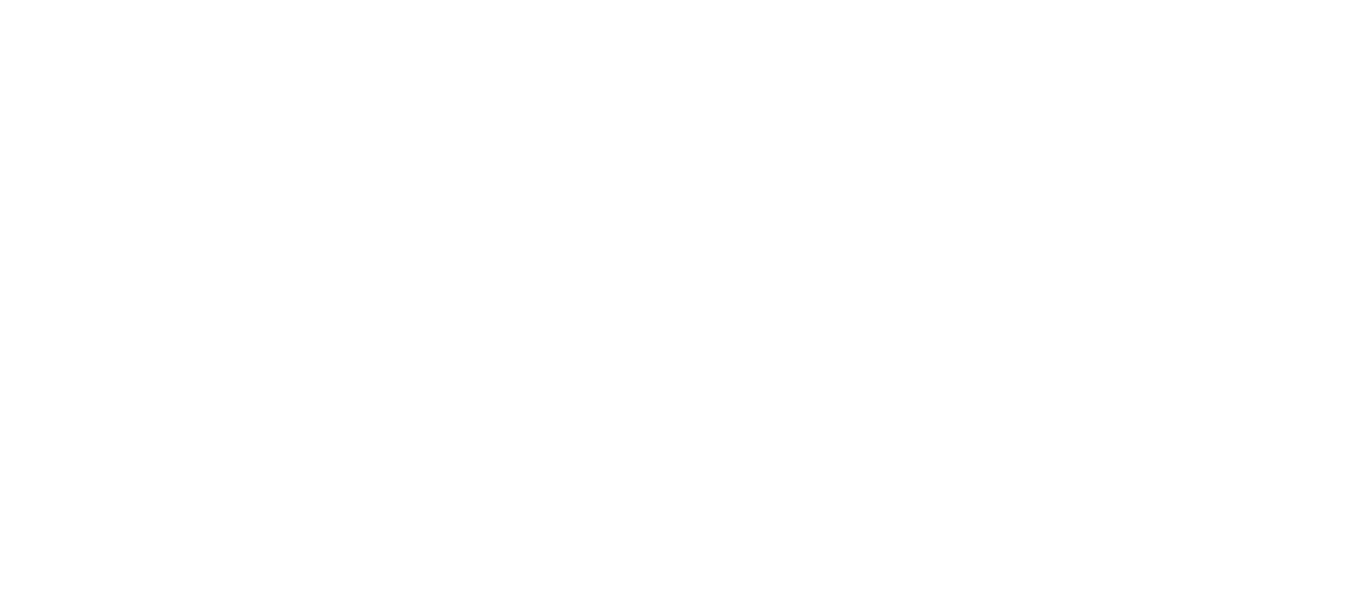 select on "**********" 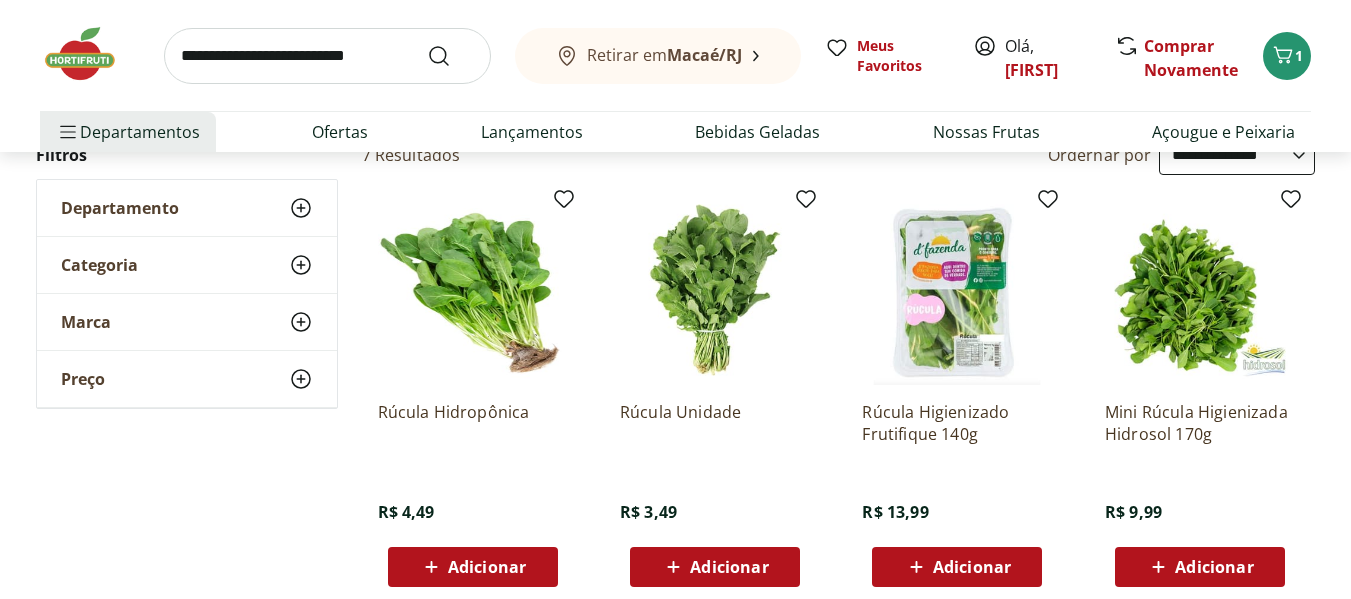 scroll, scrollTop: 260, scrollLeft: 0, axis: vertical 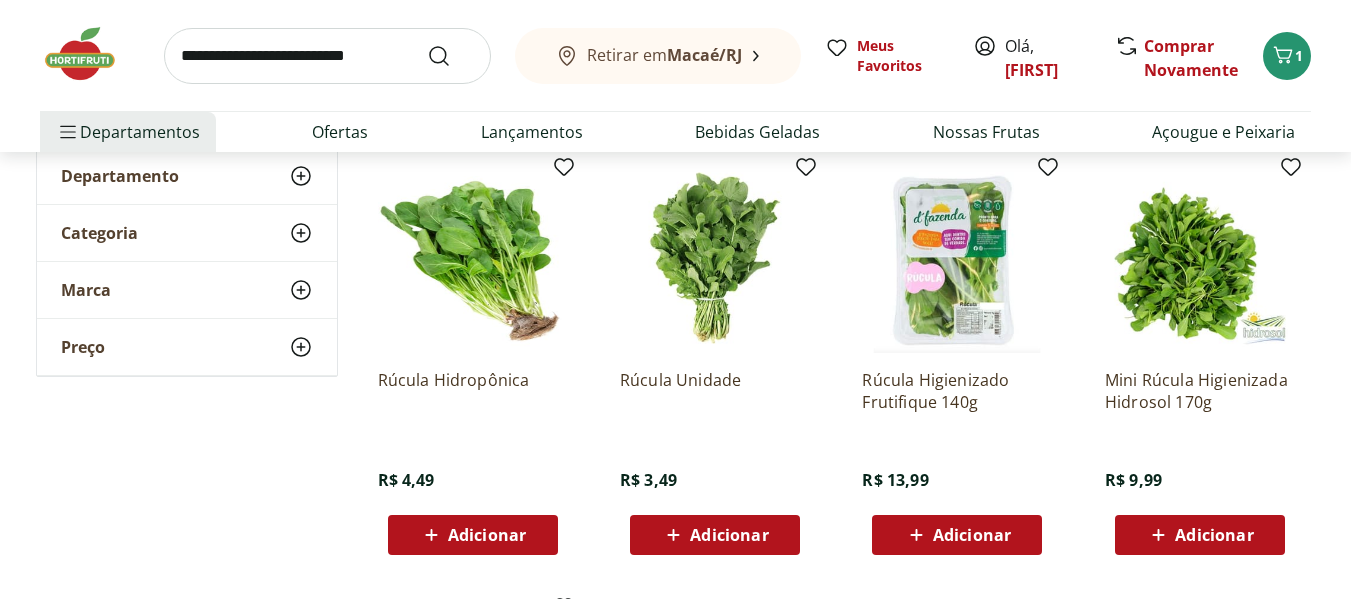 click on "Adicionar" at bounding box center (487, 535) 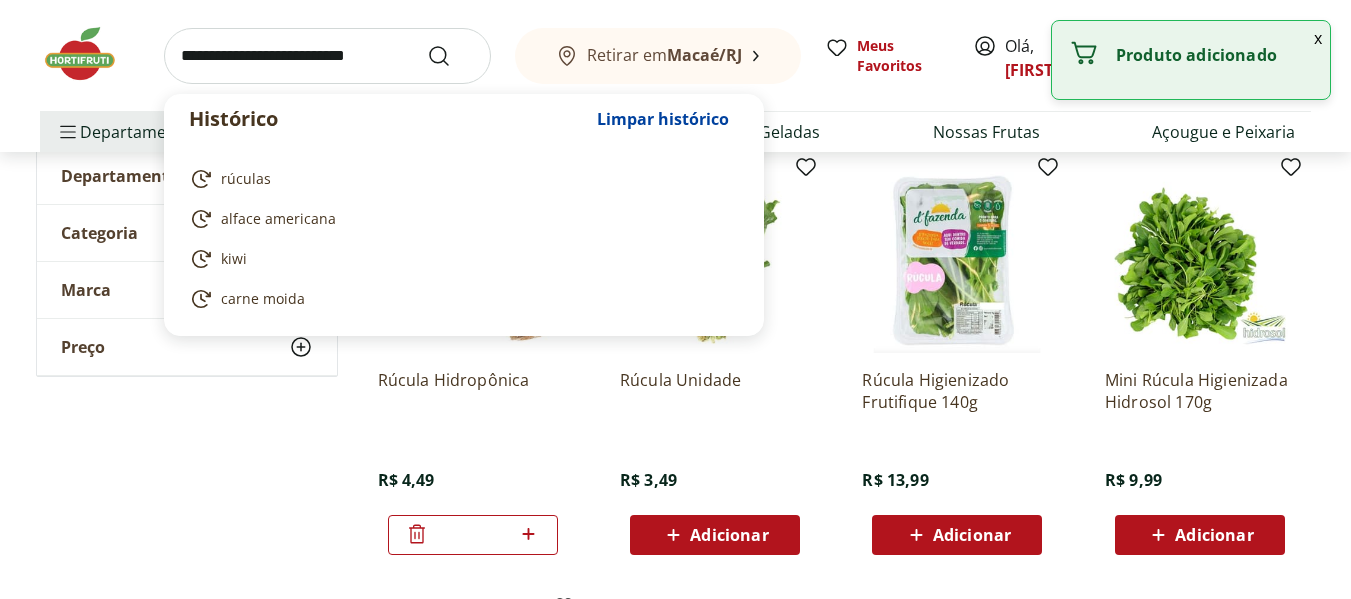 click at bounding box center [327, 56] 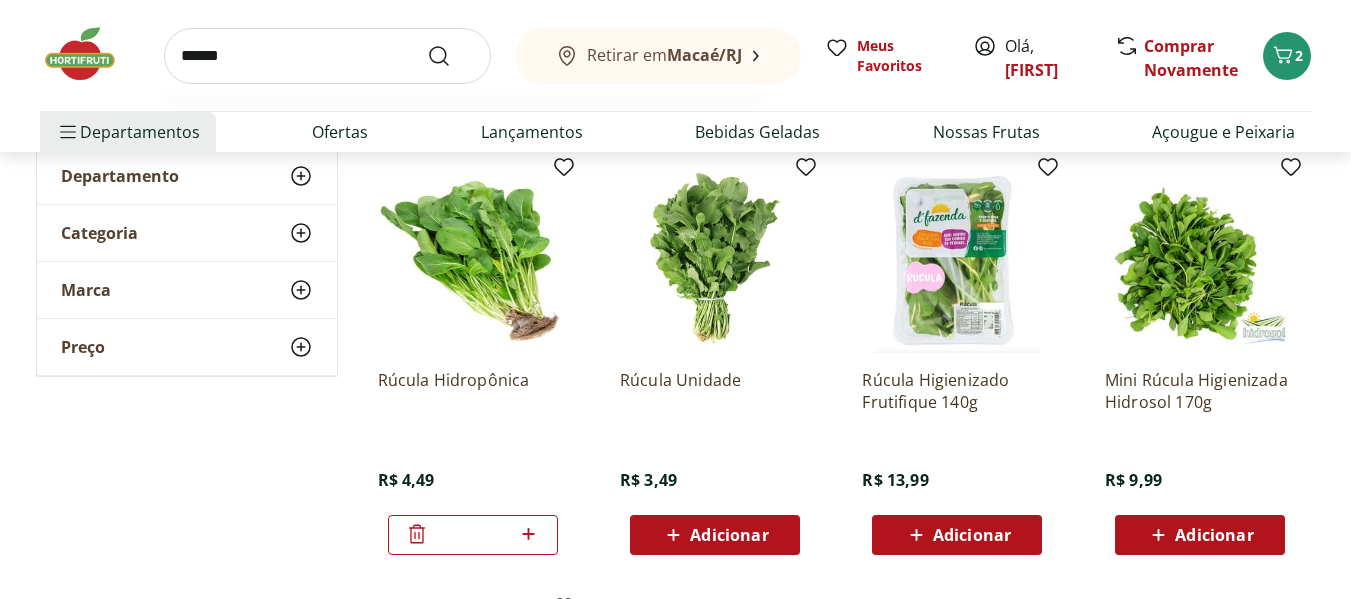 type on "******" 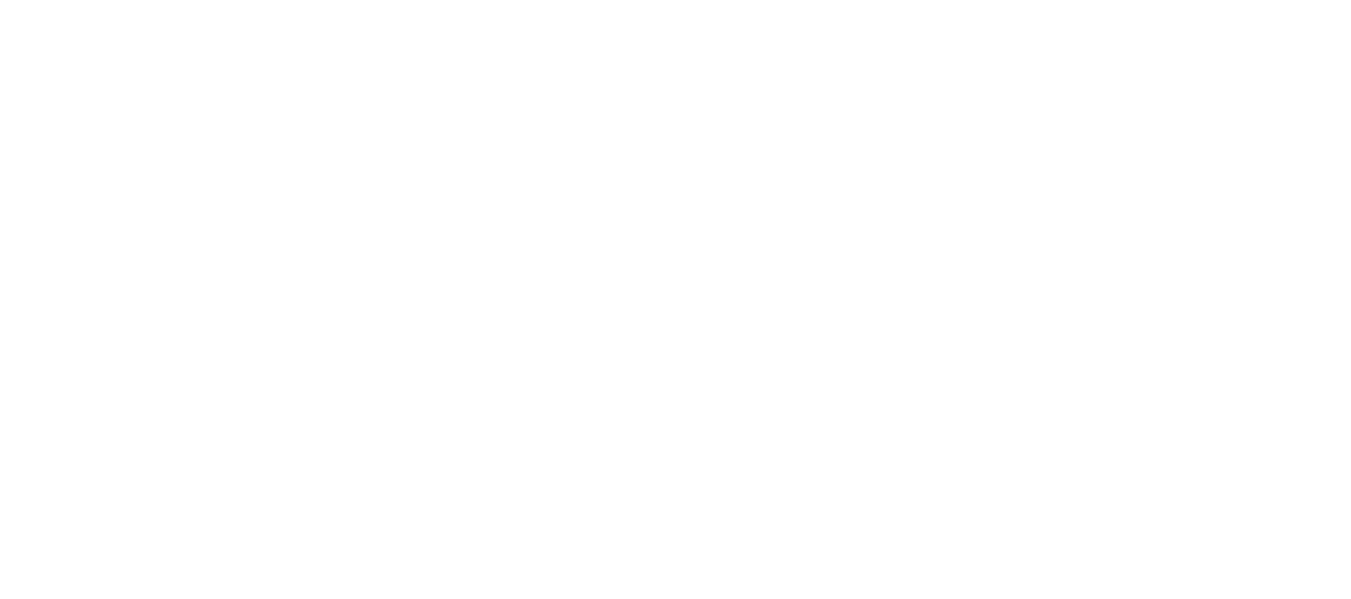scroll, scrollTop: 0, scrollLeft: 0, axis: both 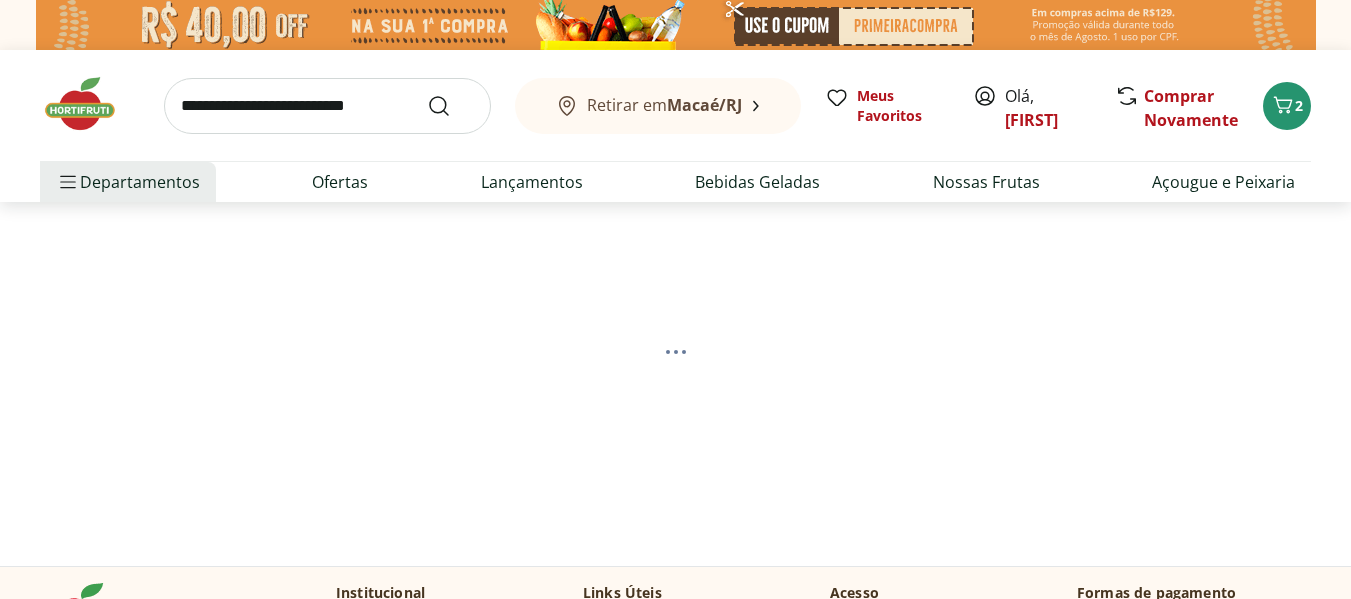 select on "**********" 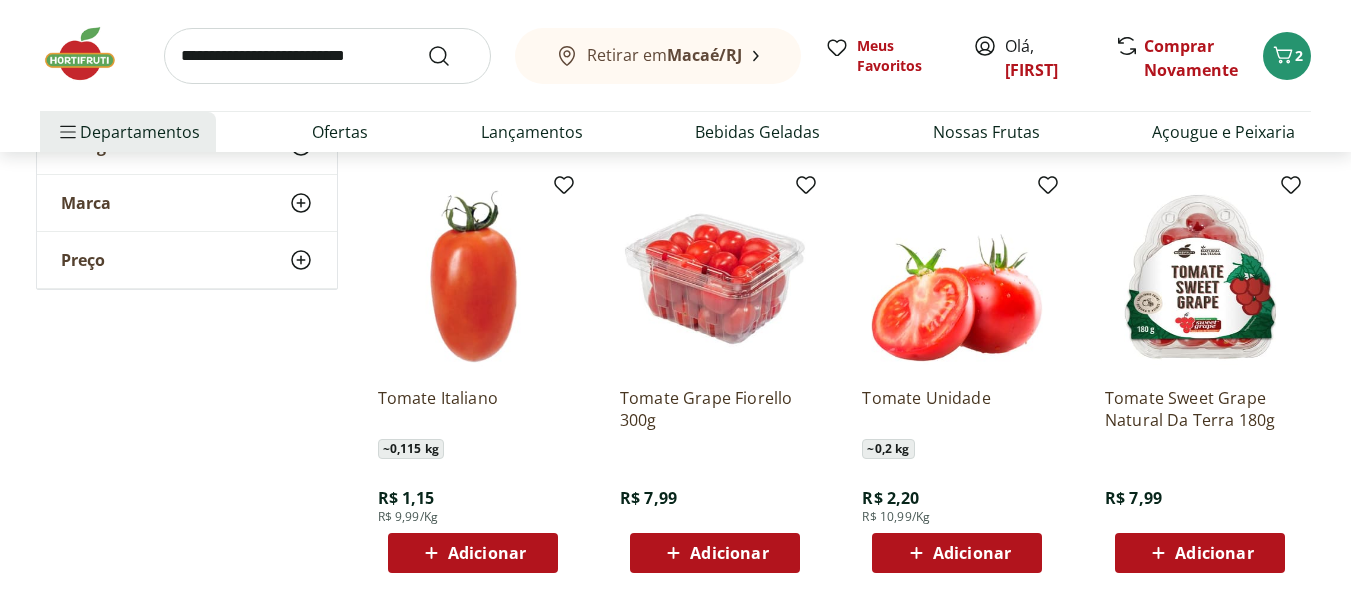 scroll, scrollTop: 691, scrollLeft: 0, axis: vertical 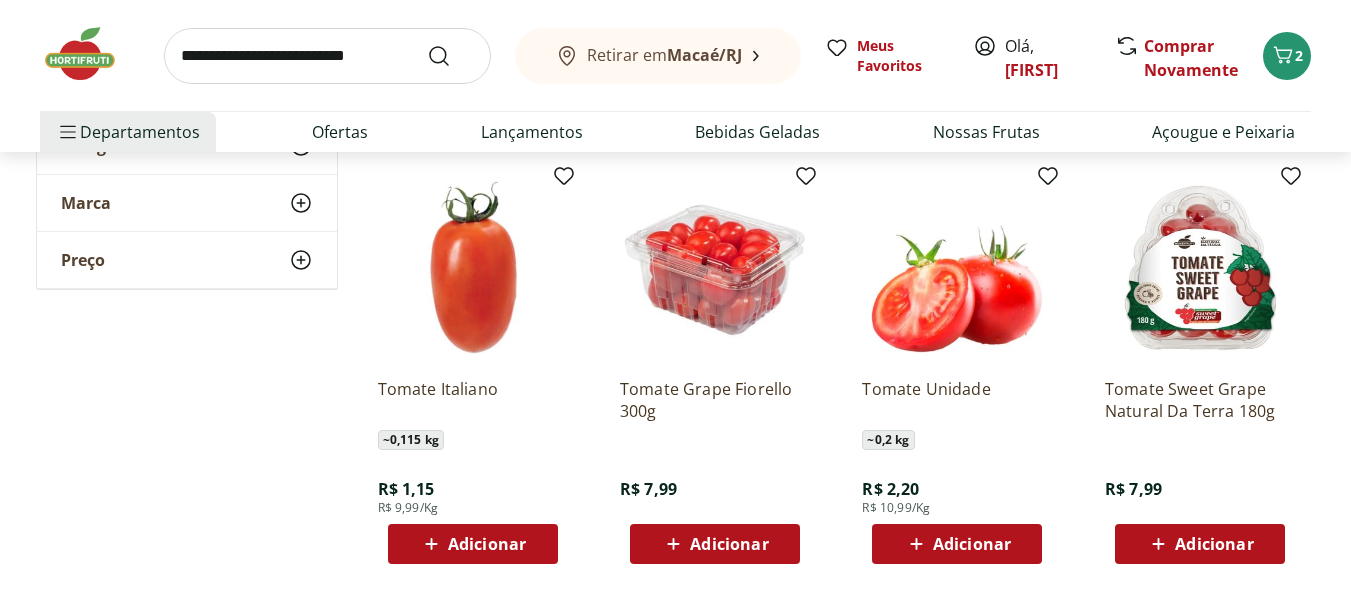 click on "Adicionar" at bounding box center [729, 544] 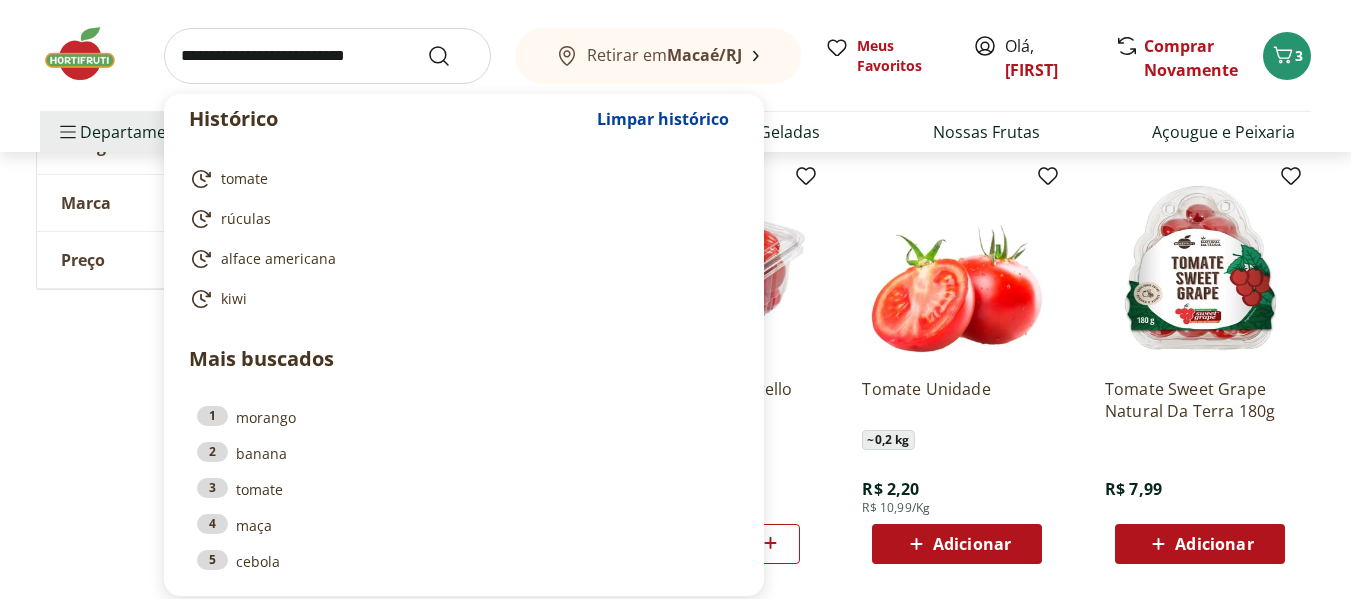 click at bounding box center [327, 56] 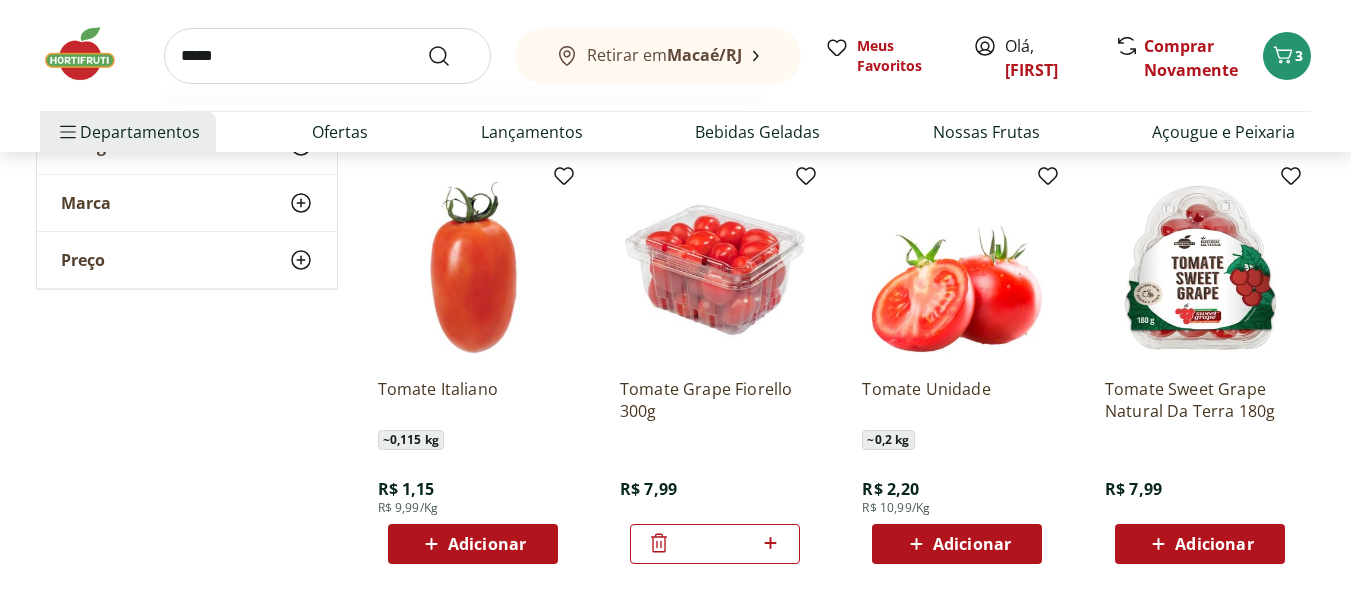 type on "*****" 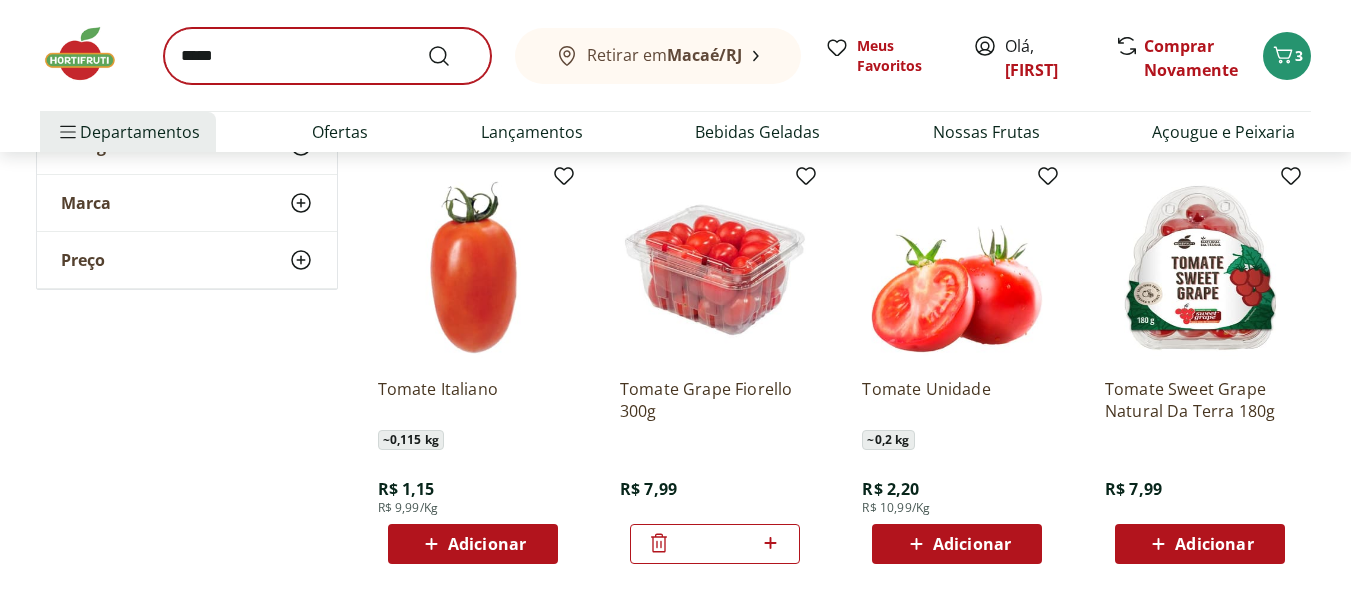 scroll, scrollTop: 0, scrollLeft: 0, axis: both 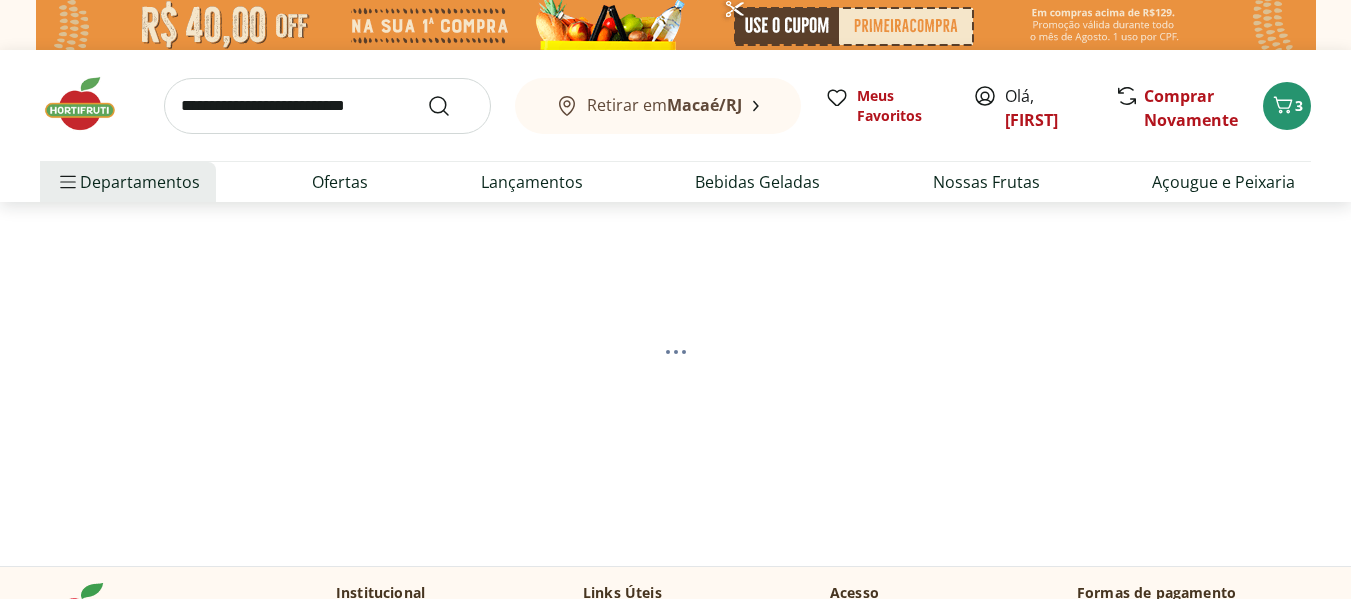 select on "**********" 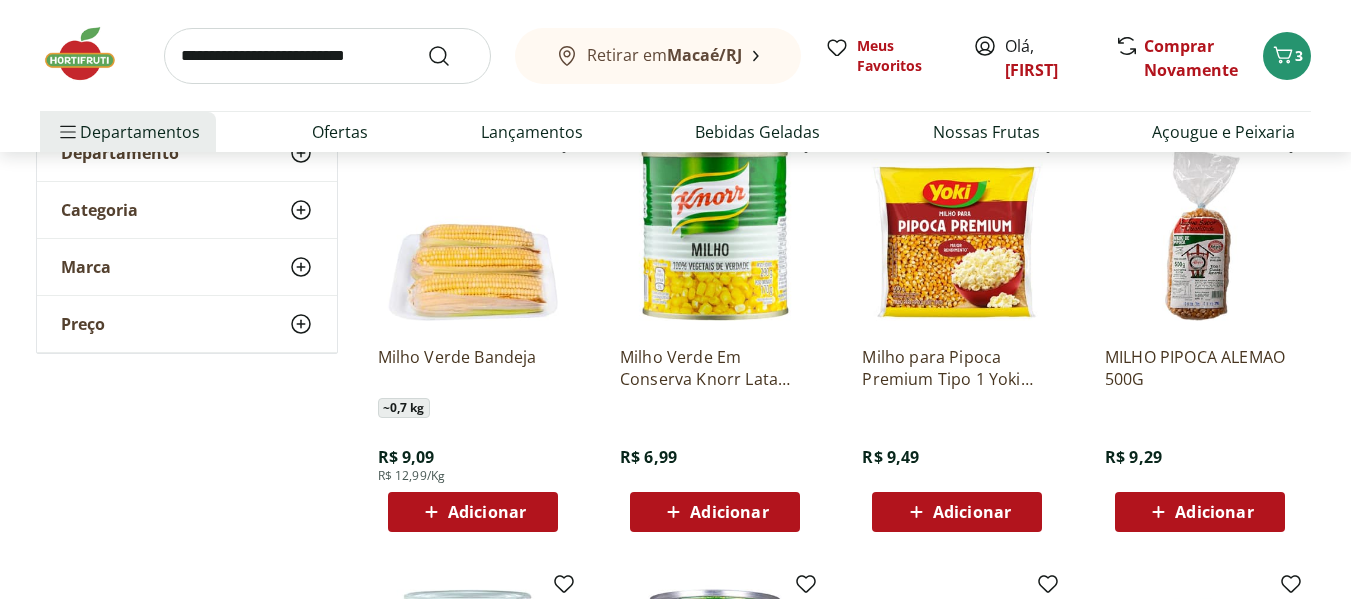 scroll, scrollTop: 296, scrollLeft: 0, axis: vertical 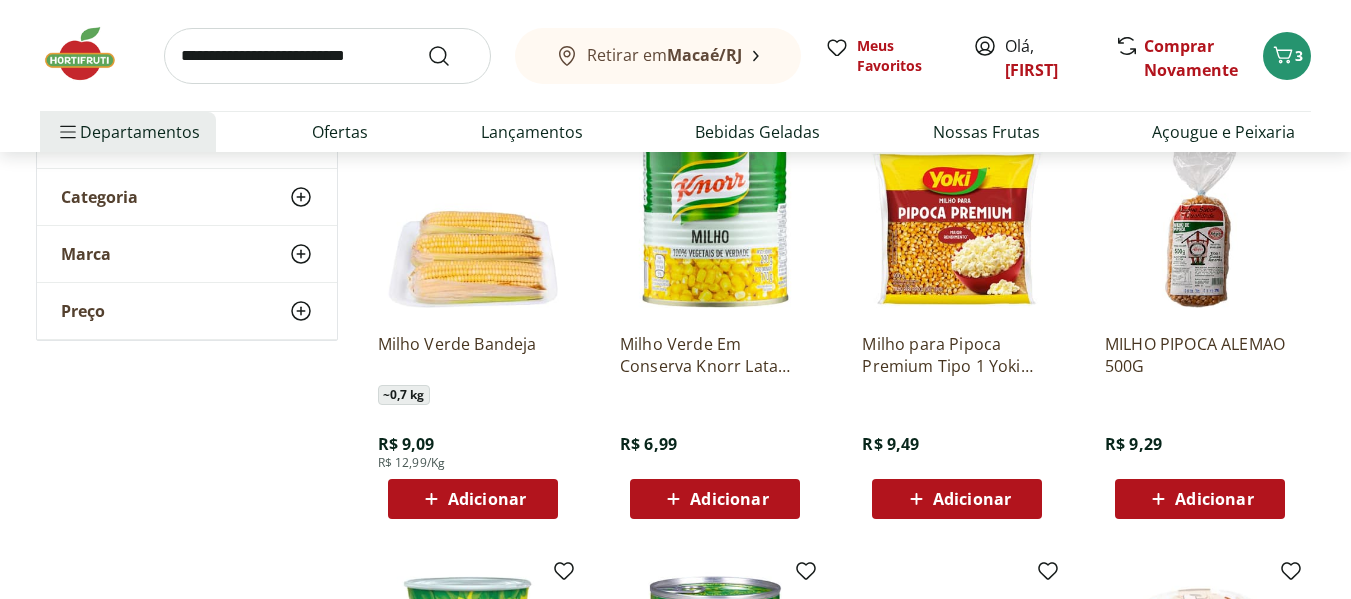 click on "Adicionar" at bounding box center (729, 499) 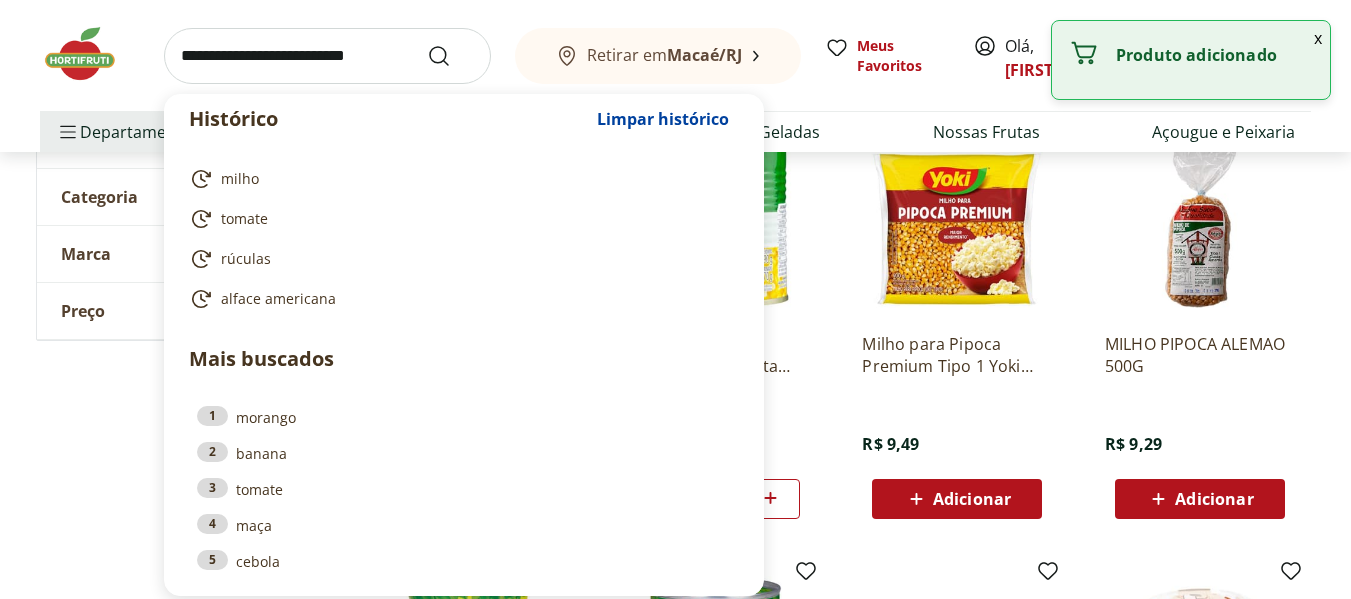 click at bounding box center (327, 56) 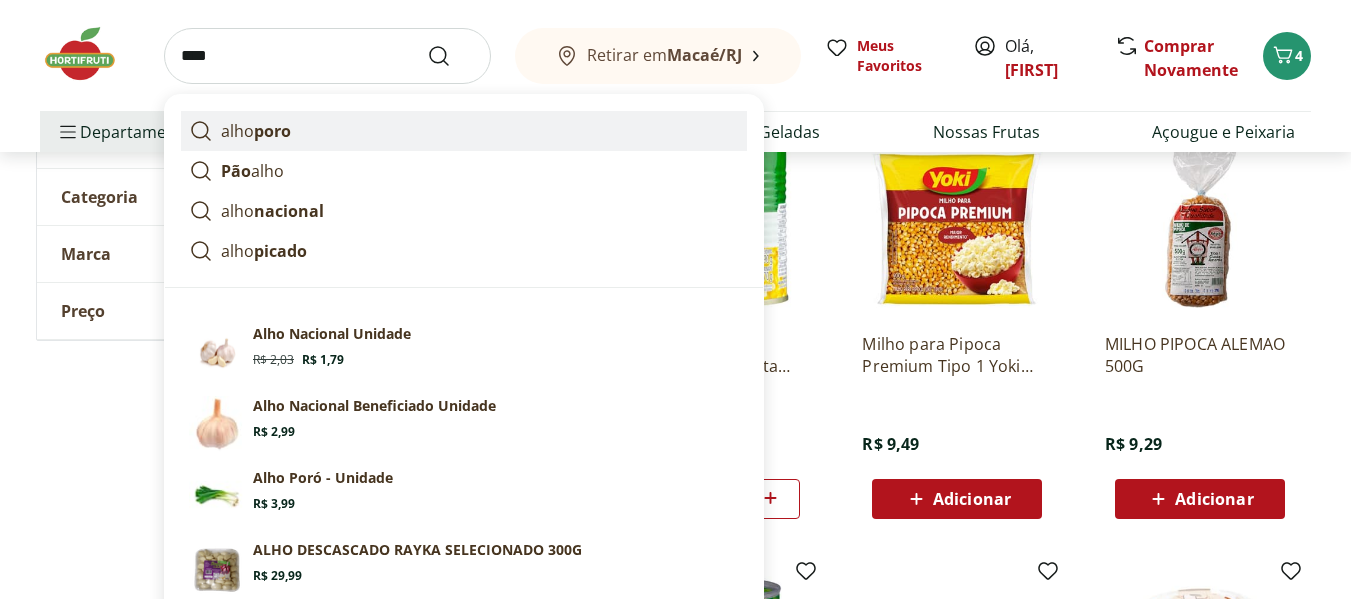 click on "alho  poro" at bounding box center (464, 131) 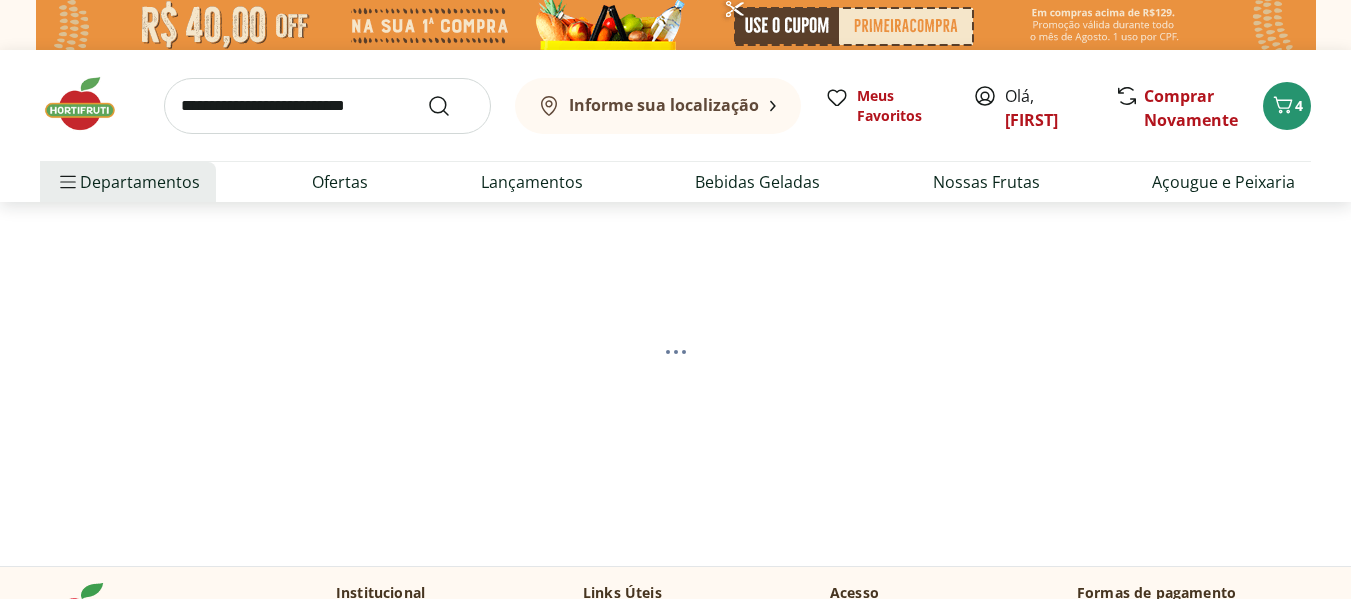scroll, scrollTop: 0, scrollLeft: 0, axis: both 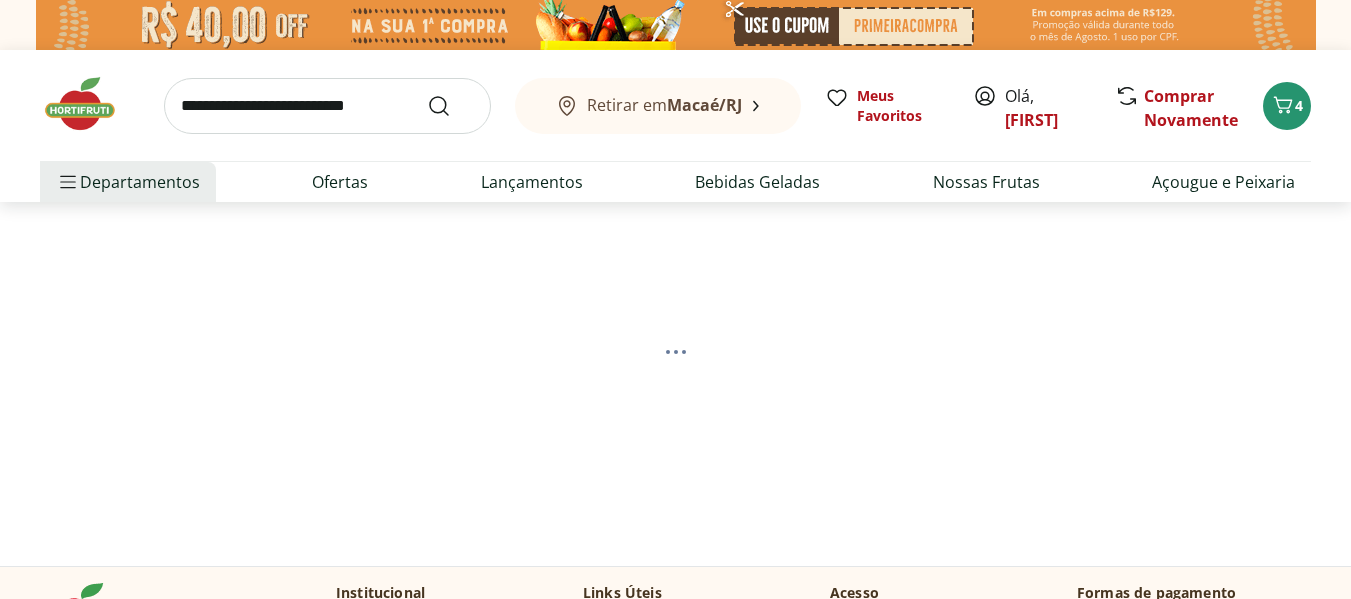select on "**********" 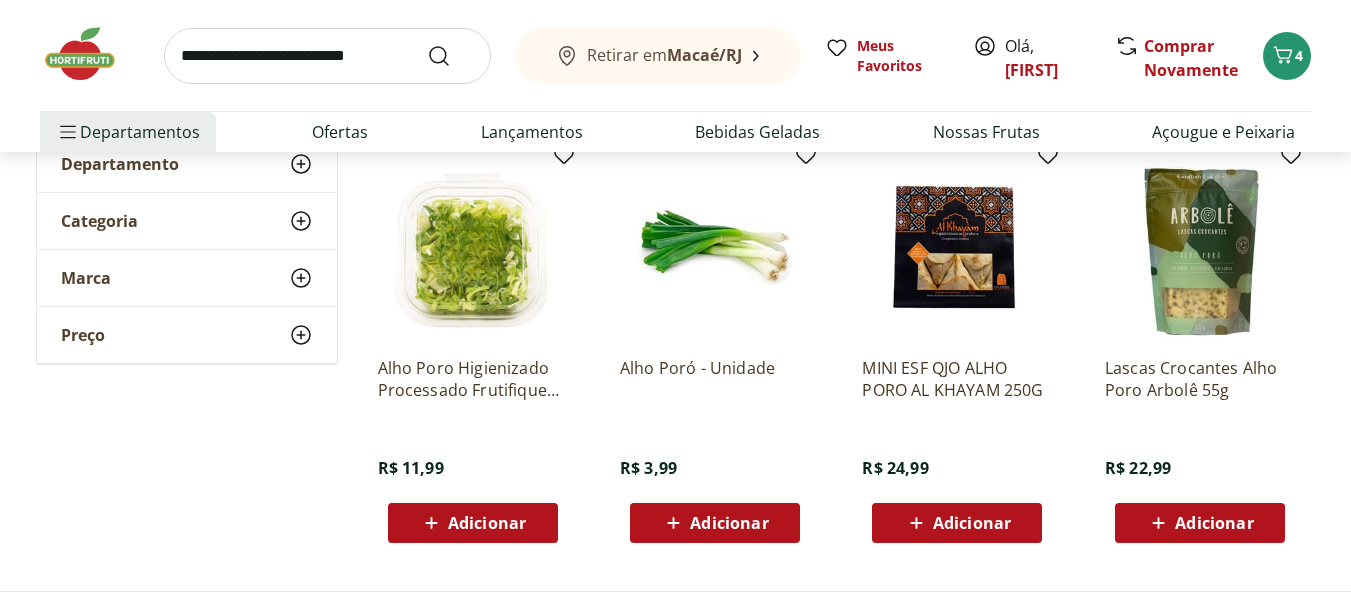 scroll, scrollTop: 279, scrollLeft: 0, axis: vertical 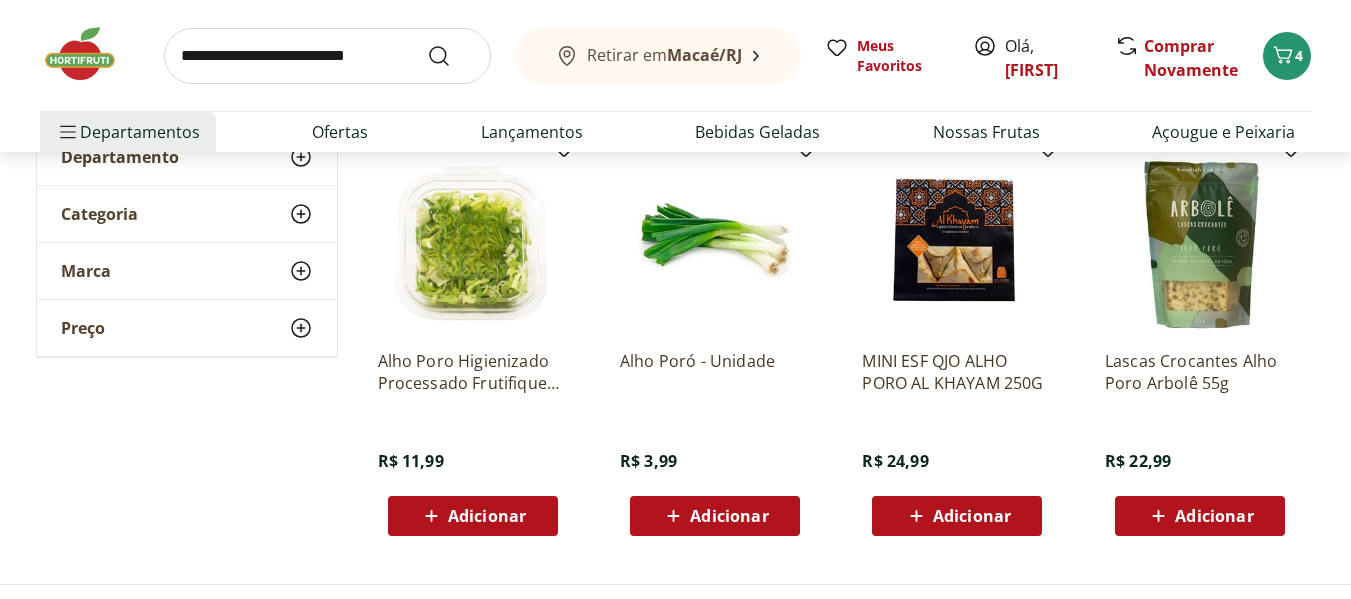 click on "Adicionar" at bounding box center [729, 516] 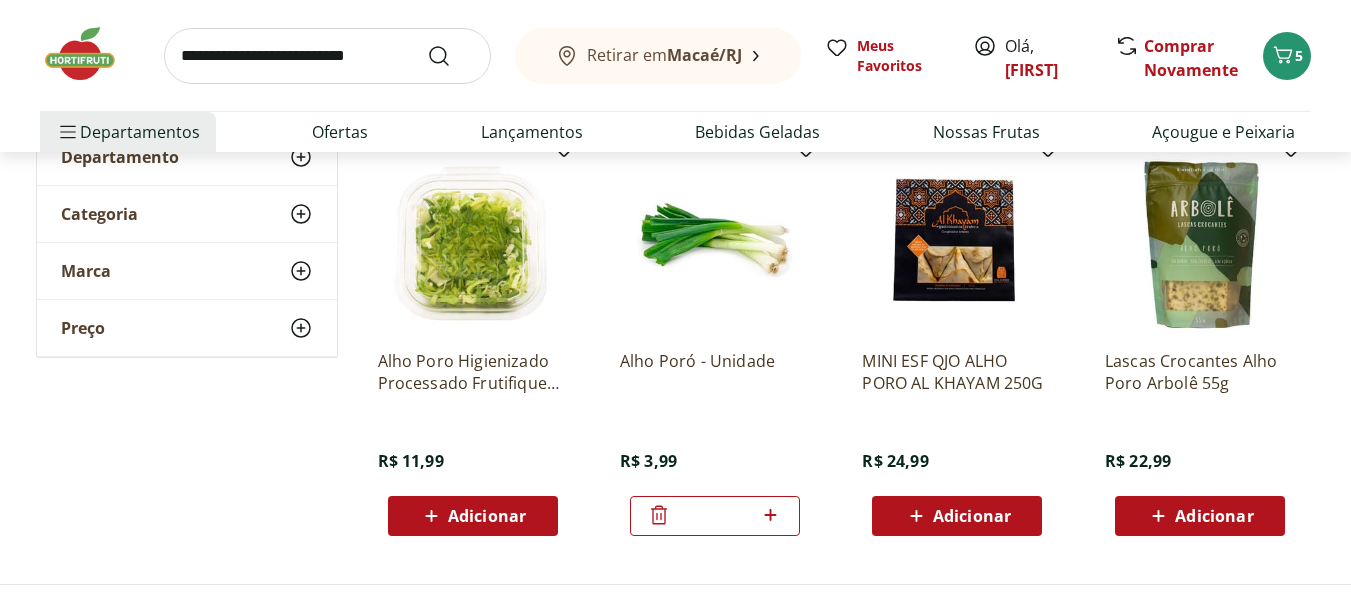 click at bounding box center [327, 56] 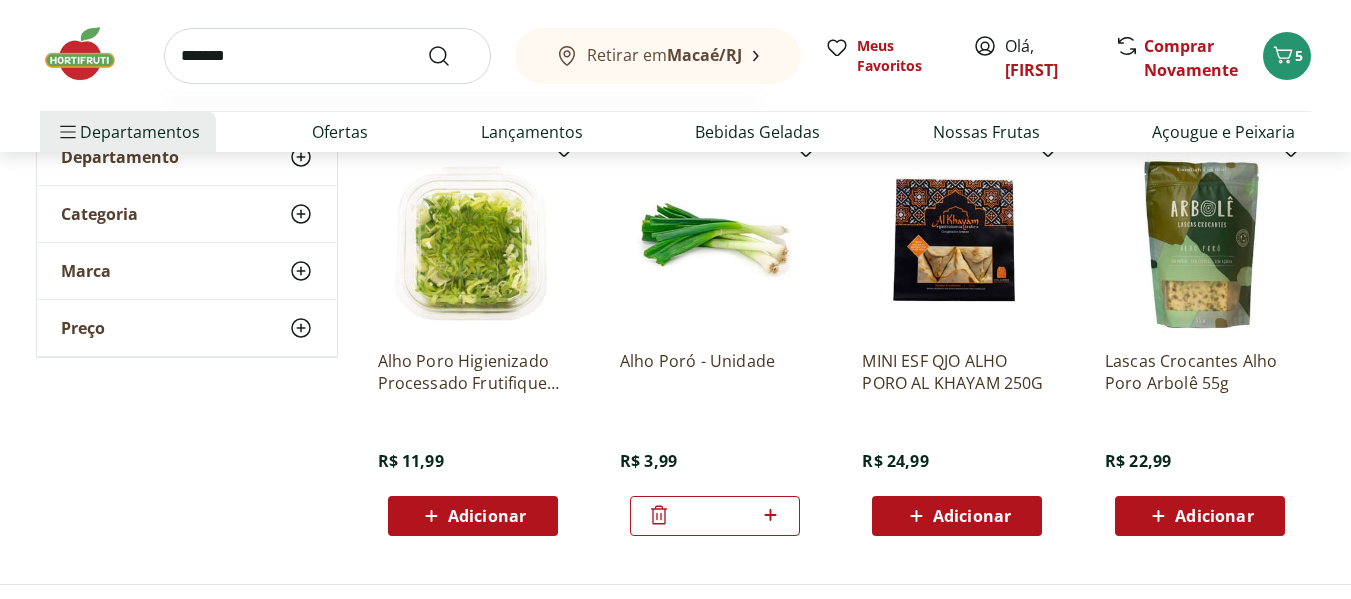 type on "*******" 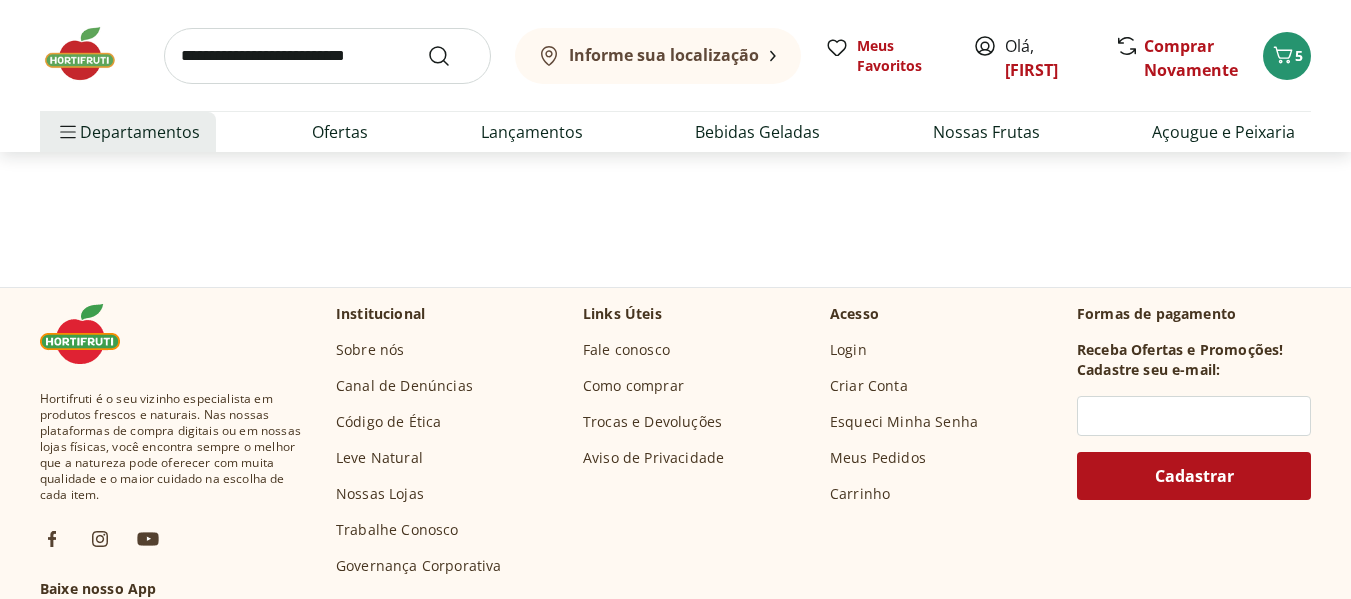 scroll, scrollTop: 0, scrollLeft: 0, axis: both 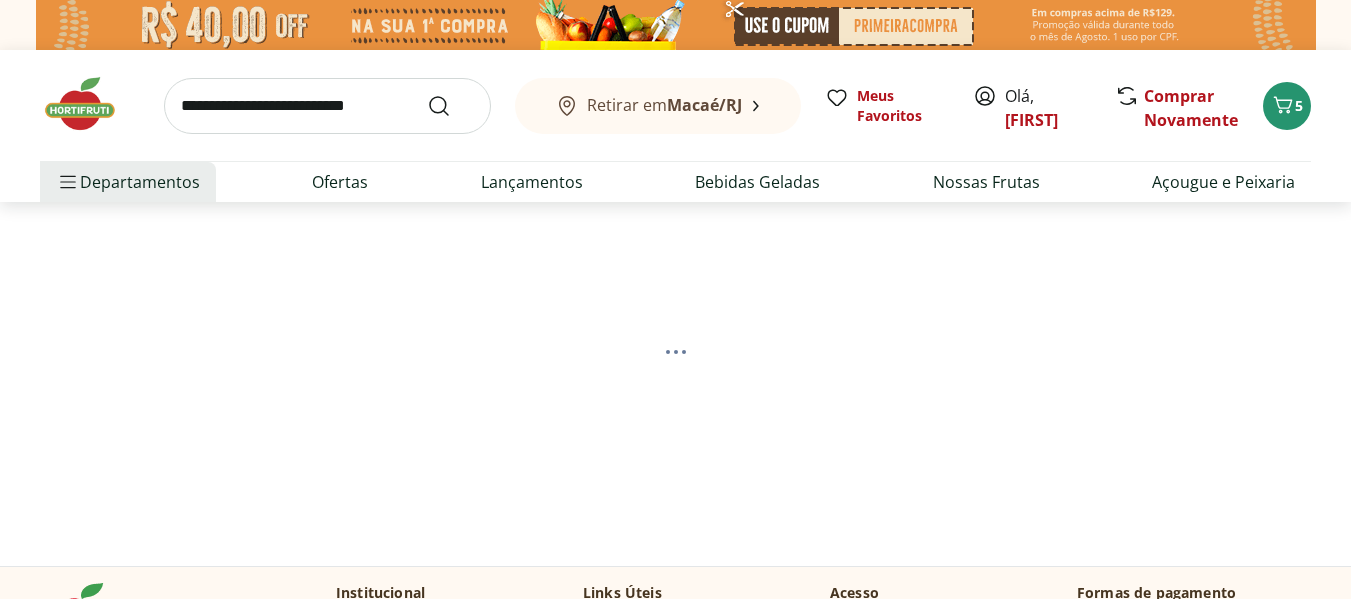 select on "**********" 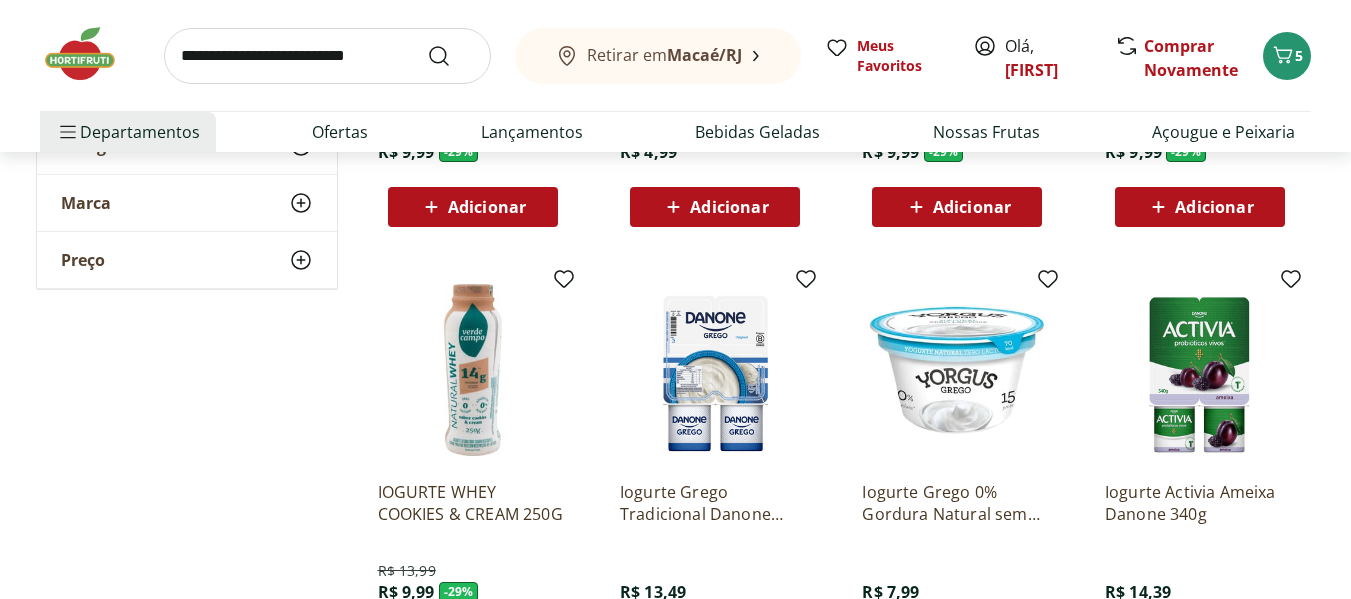 scroll, scrollTop: 1046, scrollLeft: 0, axis: vertical 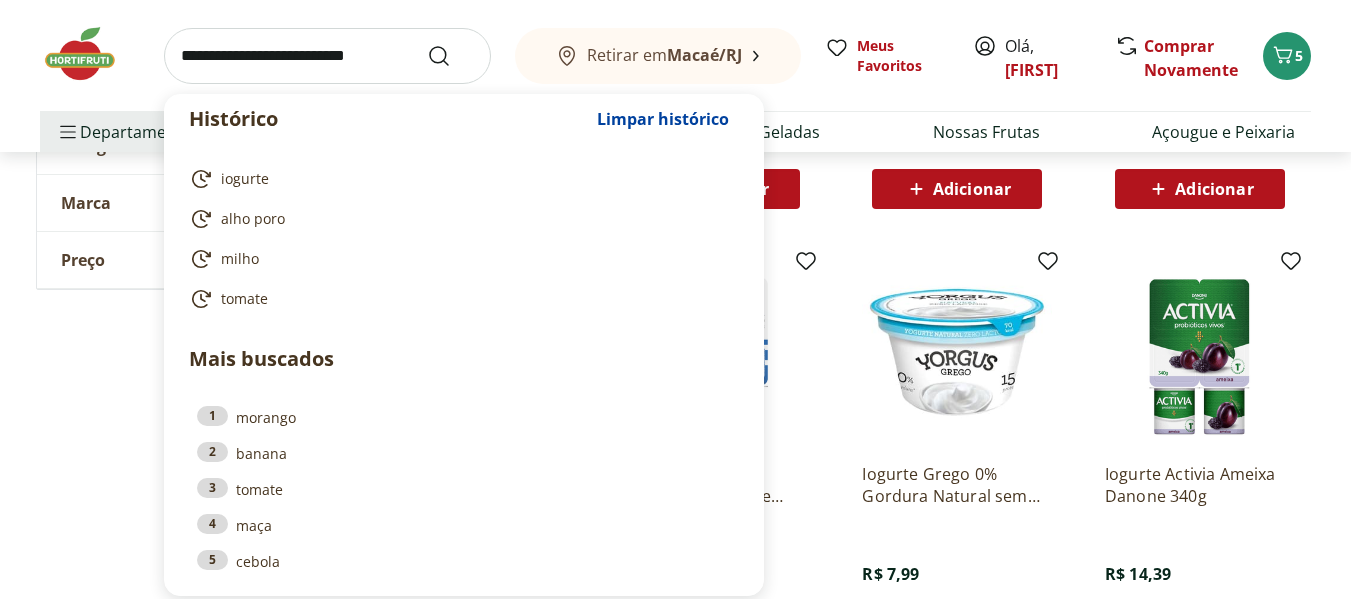 click at bounding box center (327, 56) 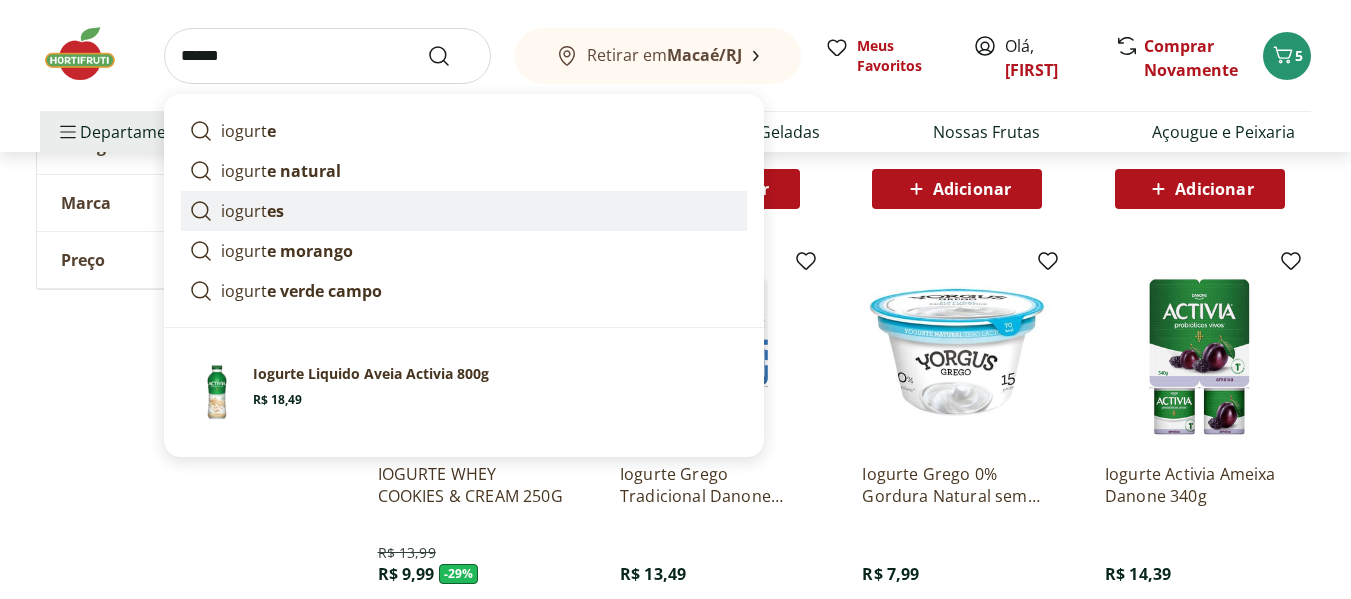click on "iogurt es" at bounding box center (464, 211) 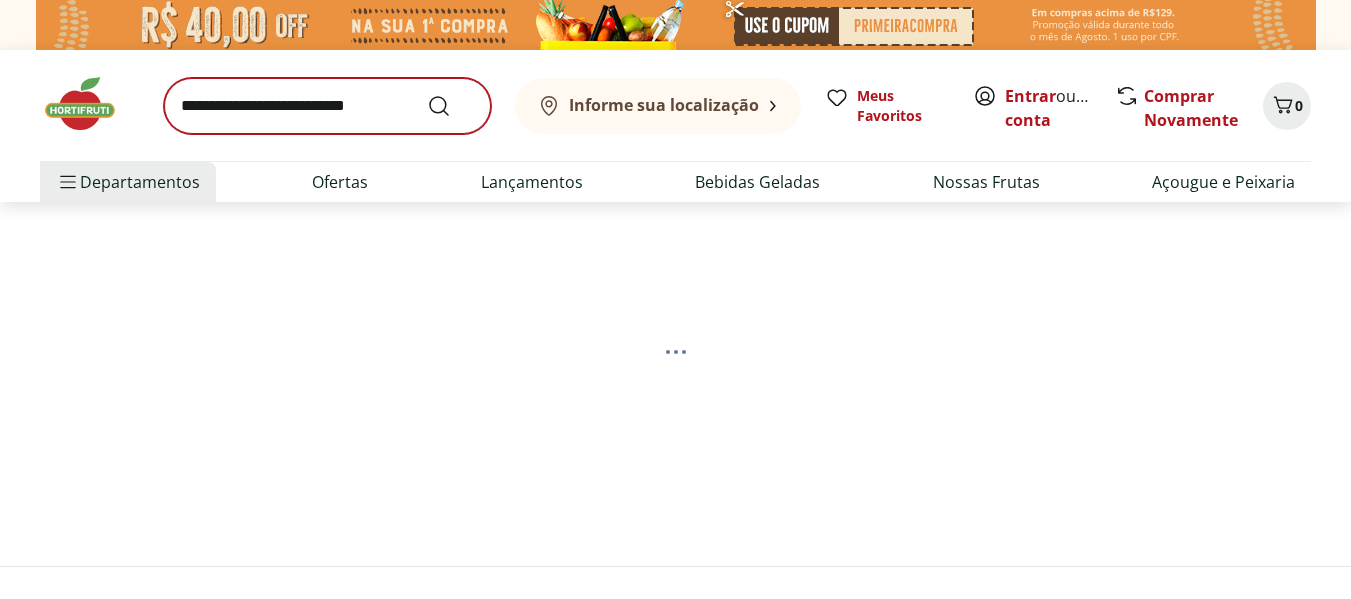 scroll, scrollTop: 0, scrollLeft: 0, axis: both 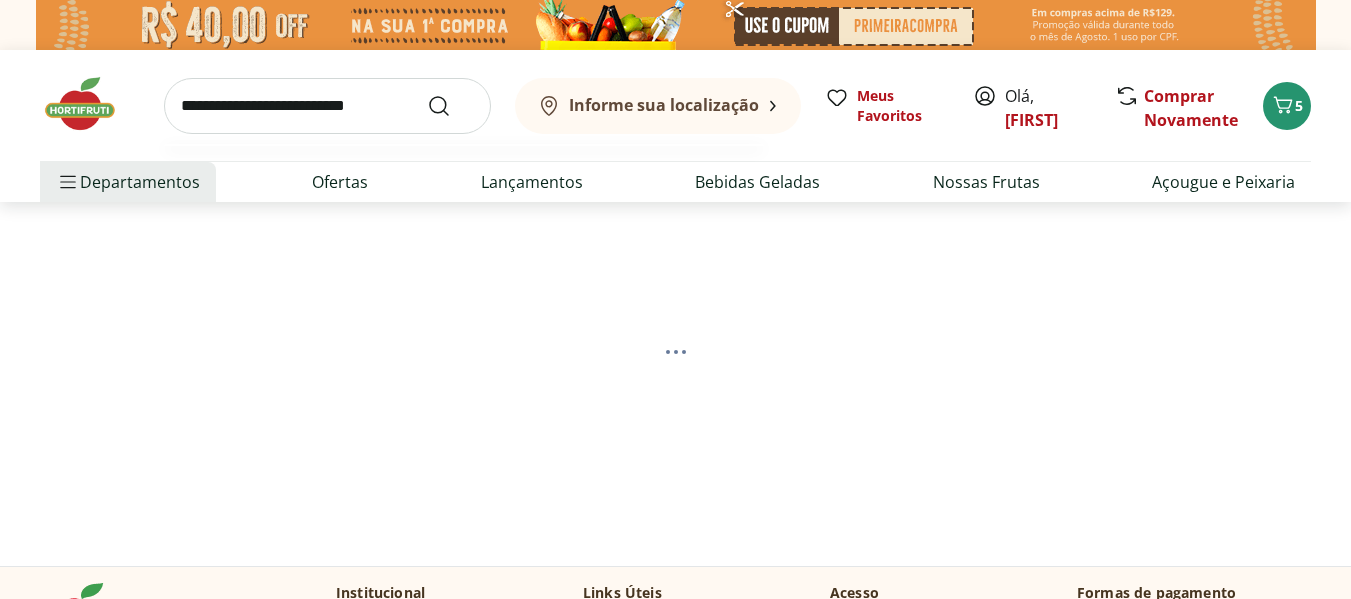 click at bounding box center (327, 106) 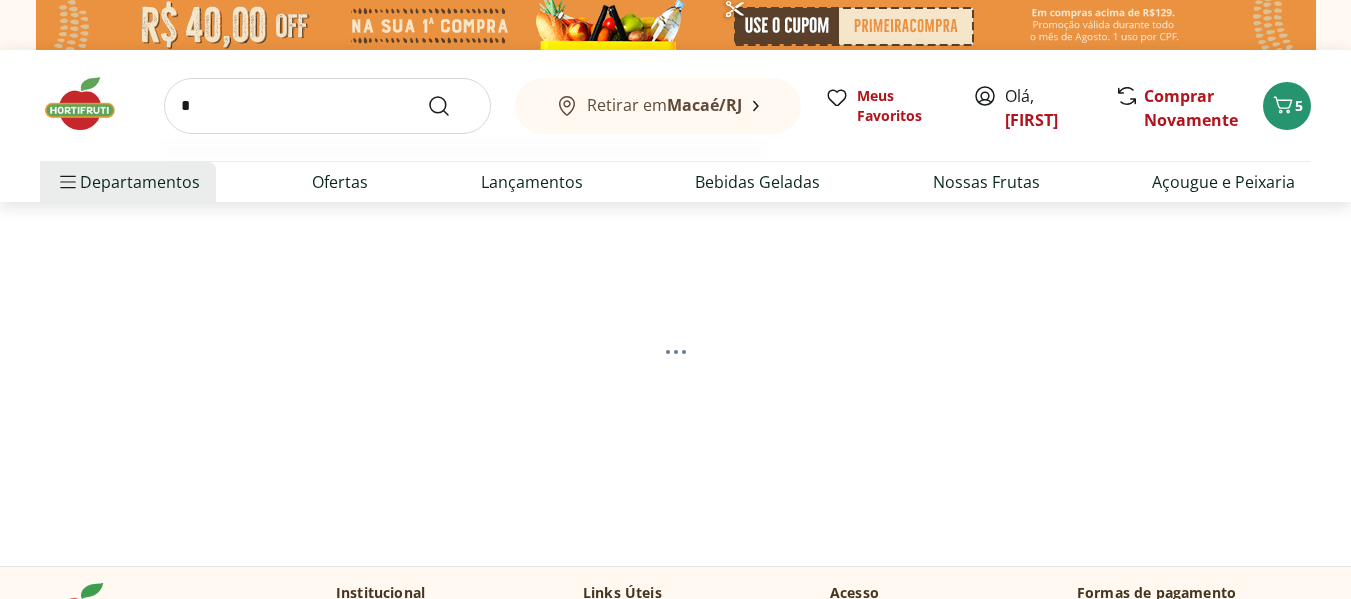 type on "**" 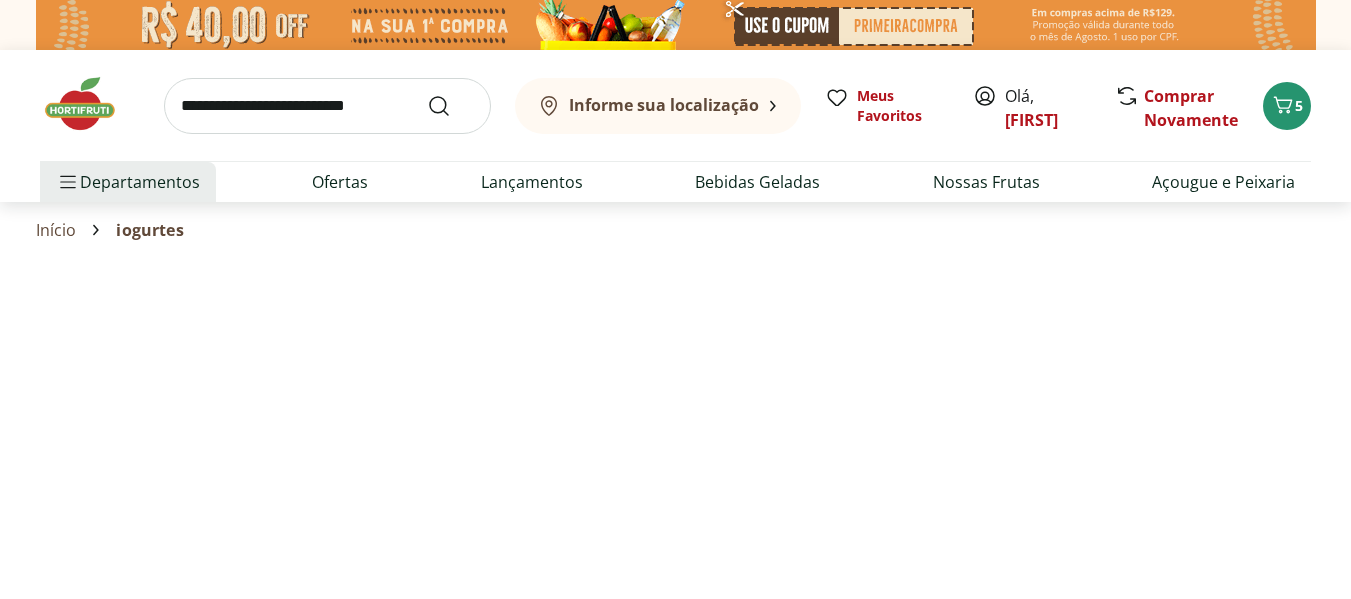 select on "**********" 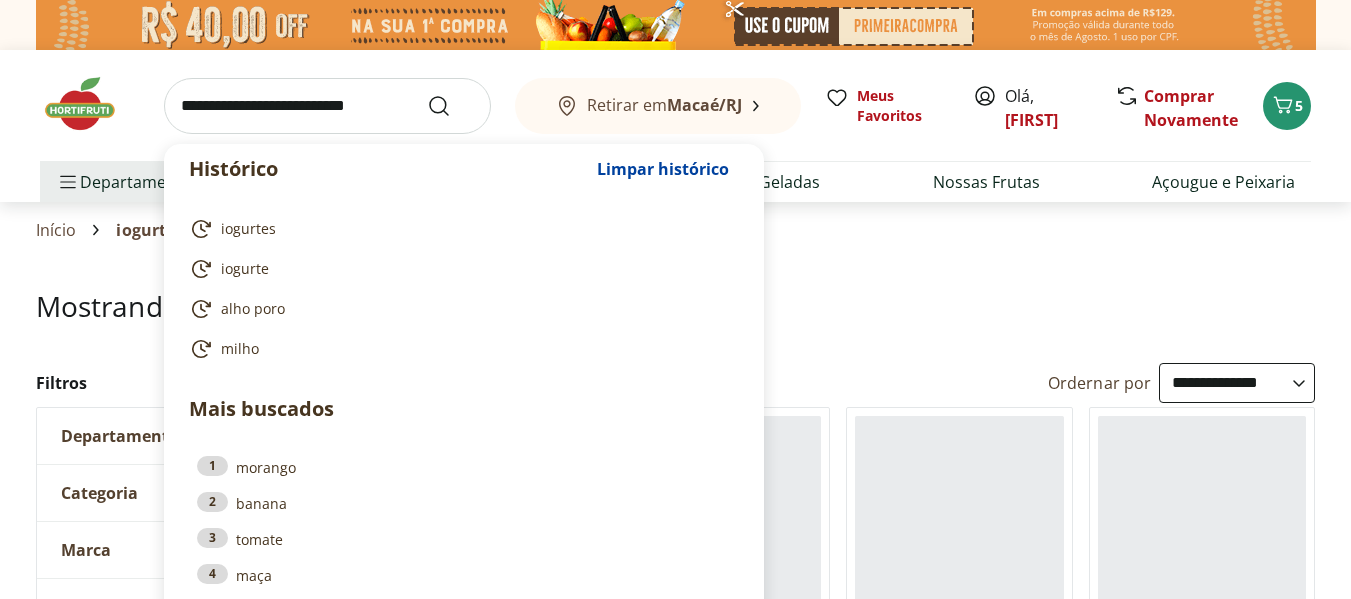 click at bounding box center (327, 106) 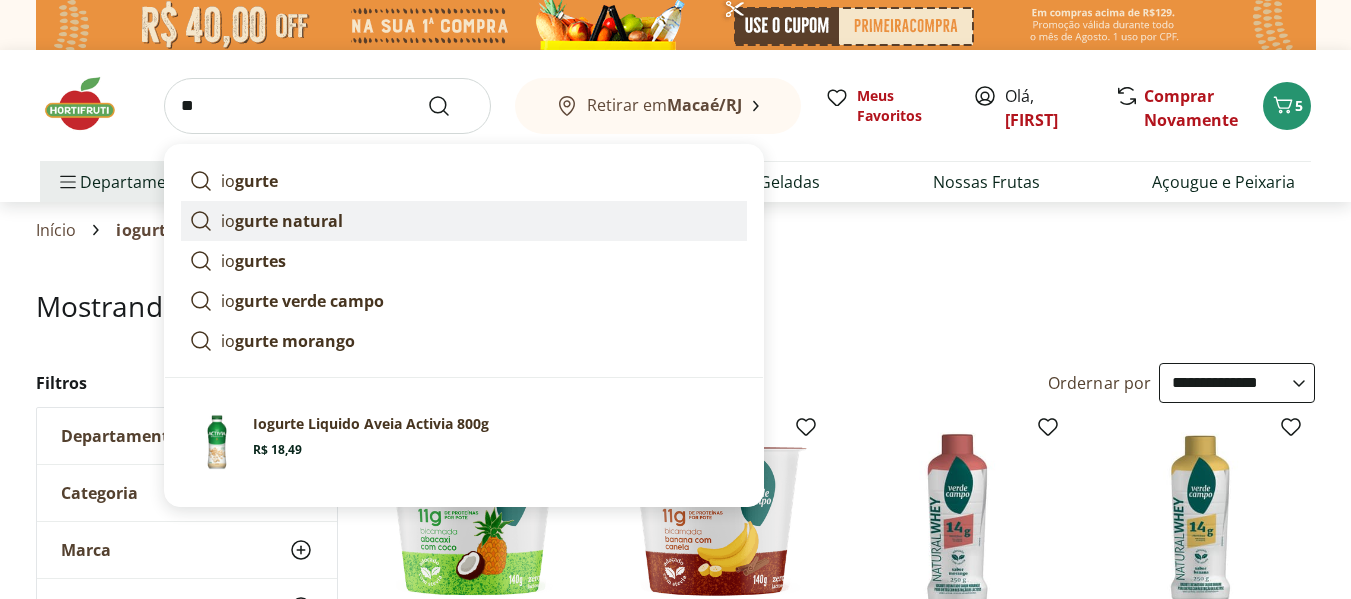 click on "io gurte natural" at bounding box center [464, 221] 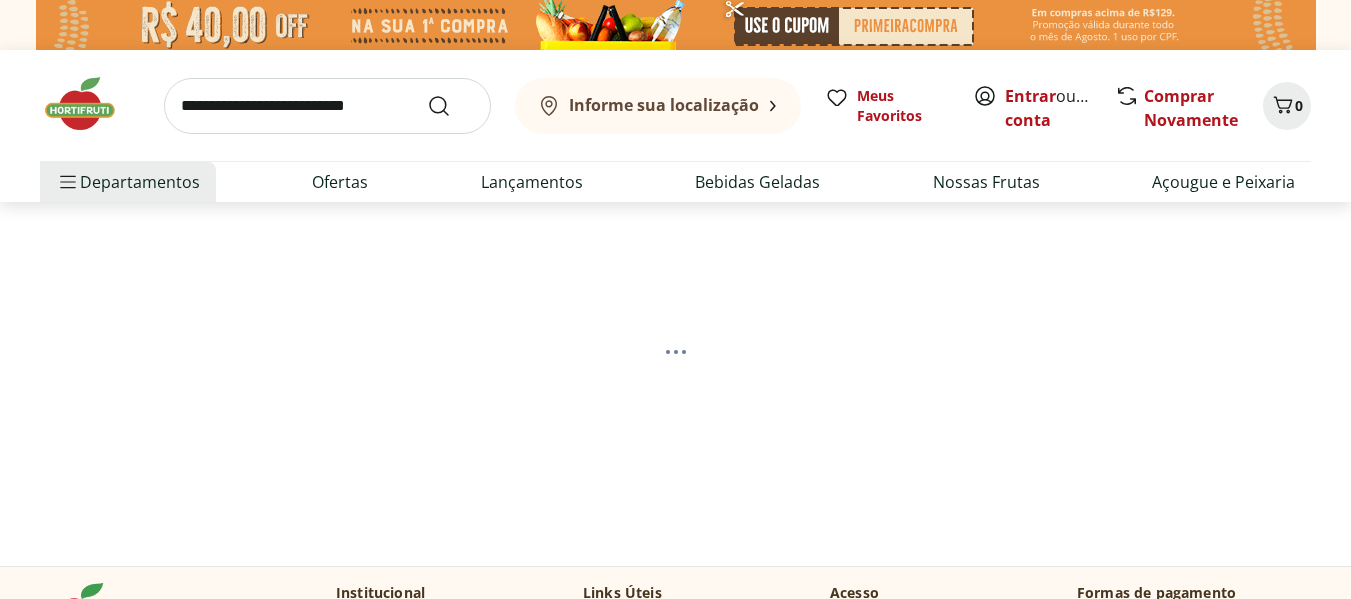 scroll, scrollTop: 0, scrollLeft: 0, axis: both 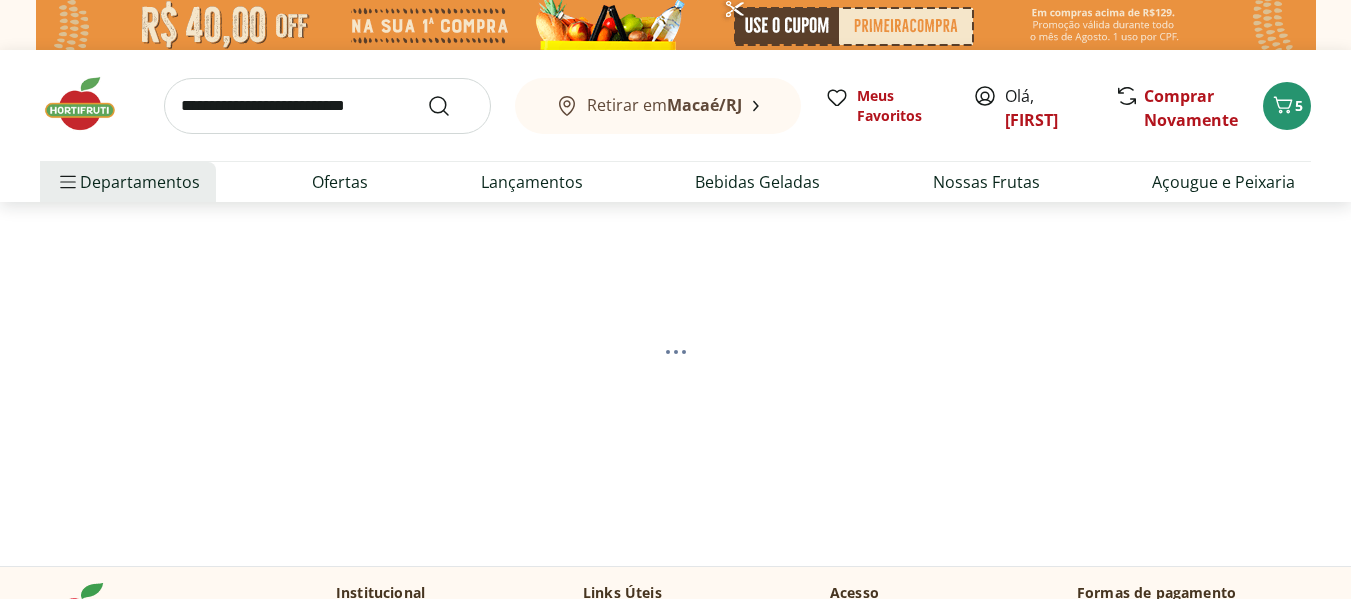 select on "**********" 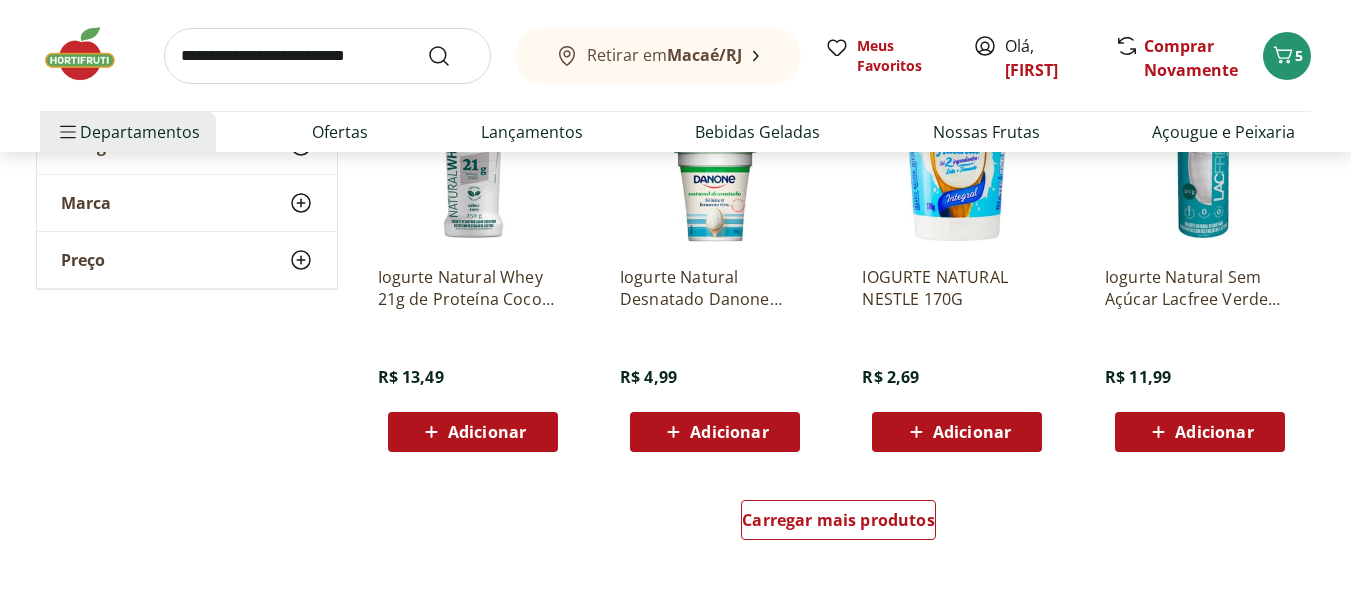 scroll, scrollTop: 1270, scrollLeft: 0, axis: vertical 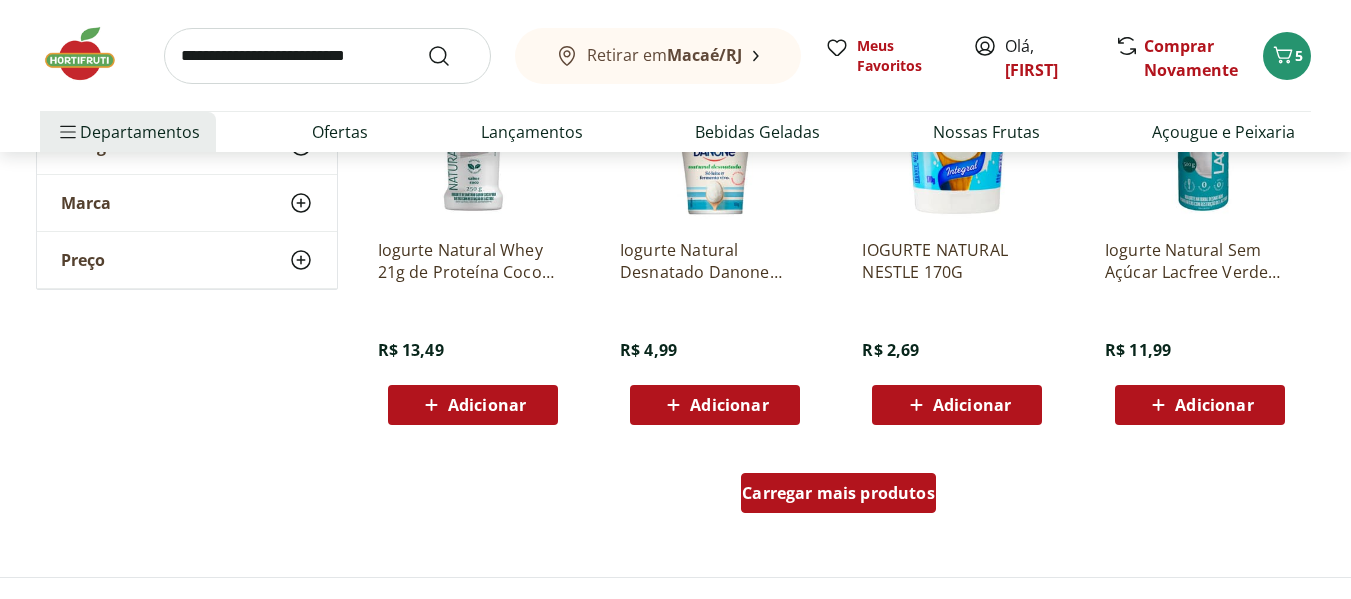 click on "Carregar mais produtos" at bounding box center [838, 493] 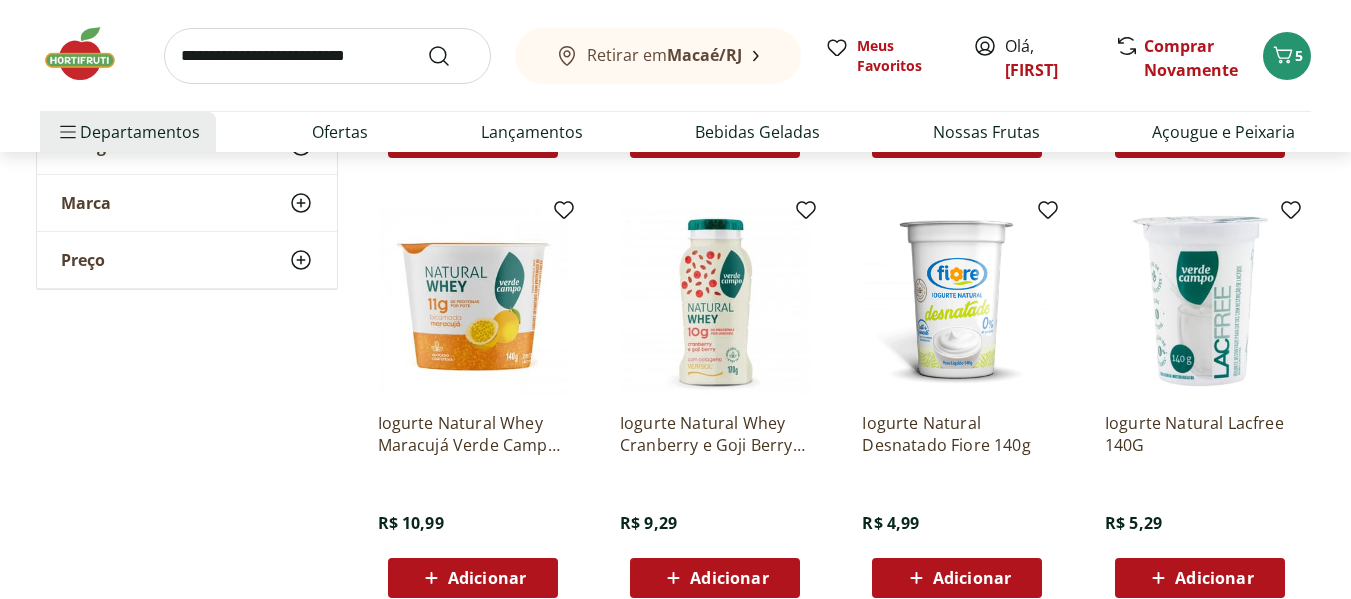 scroll, scrollTop: 2423, scrollLeft: 0, axis: vertical 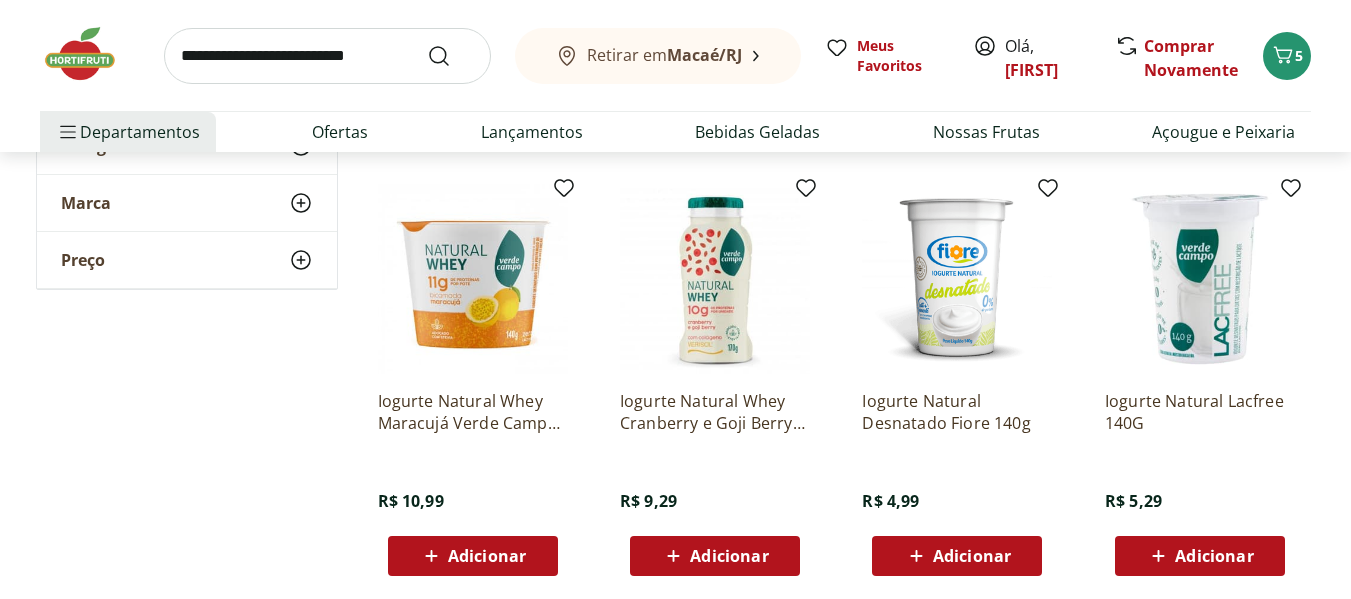 click 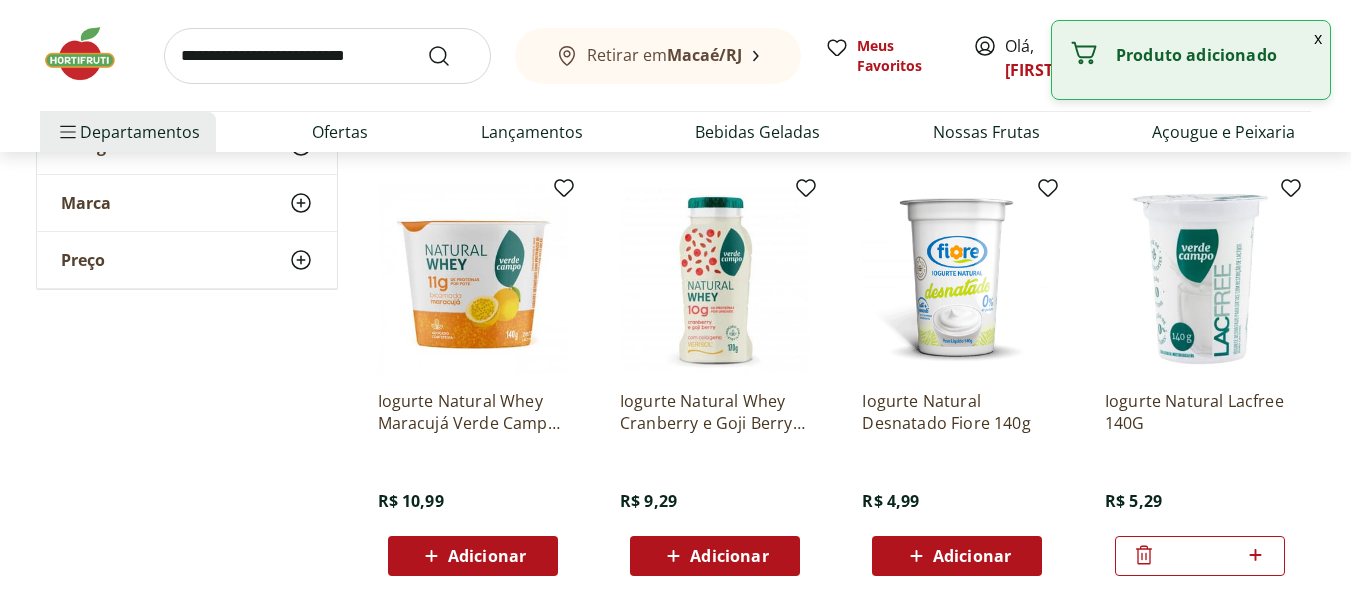 click 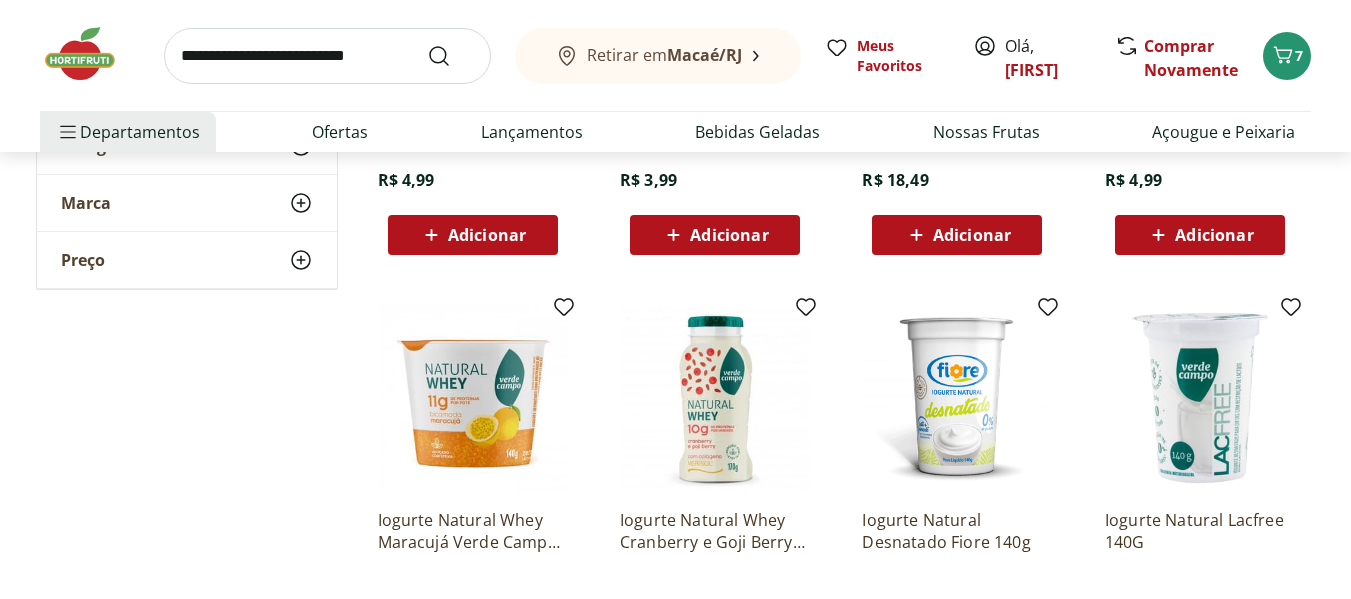 scroll, scrollTop: 2295, scrollLeft: 0, axis: vertical 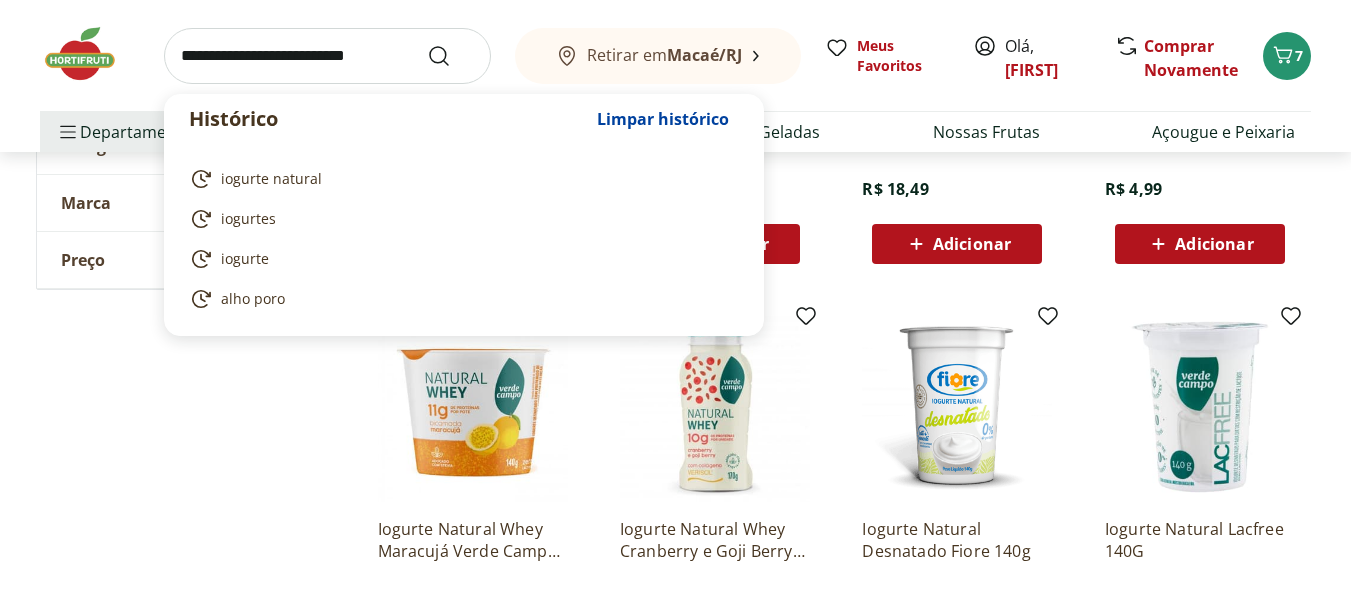 click at bounding box center [327, 56] 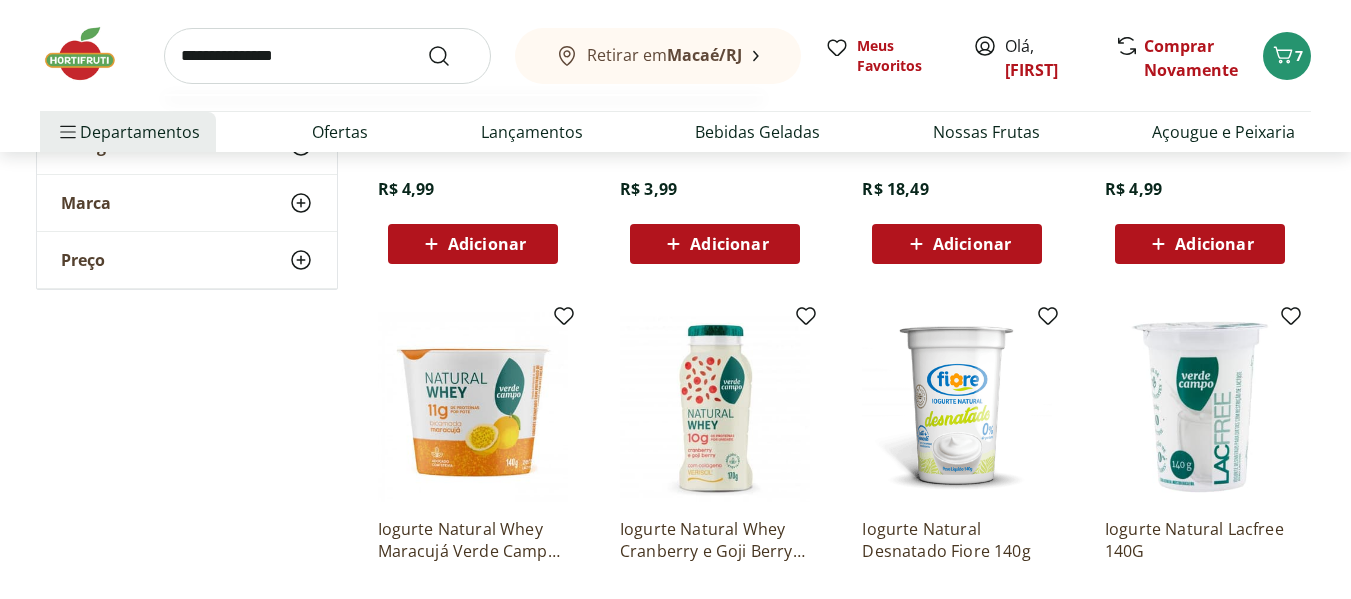 type on "**********" 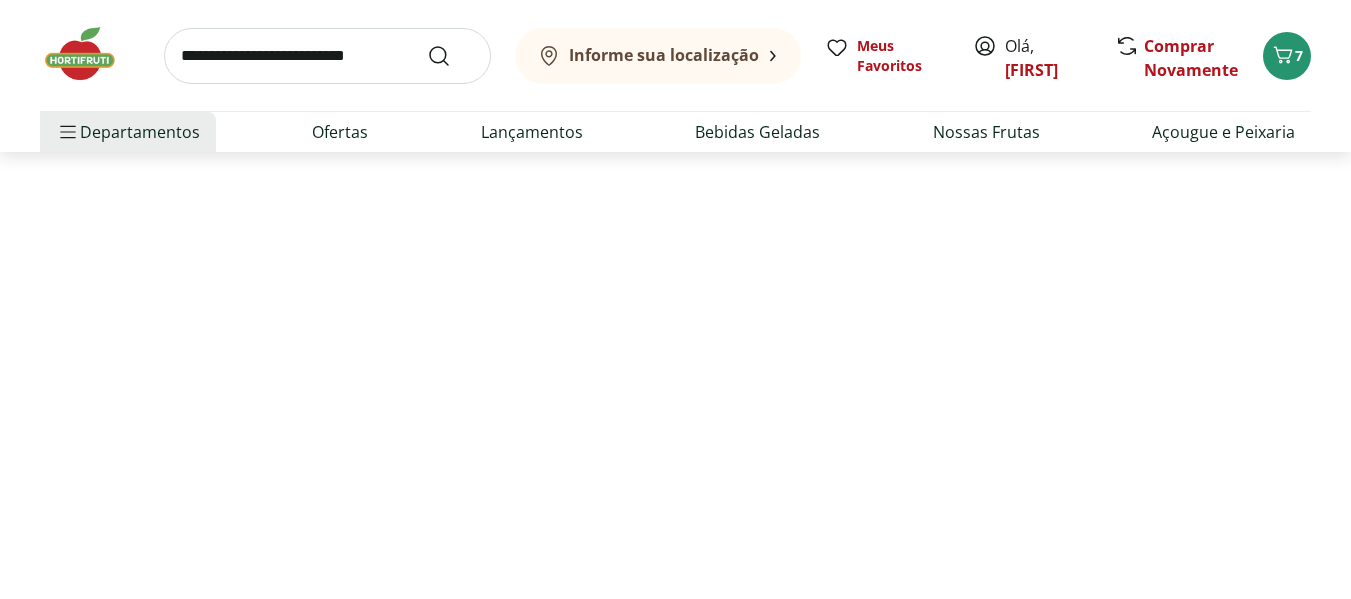 scroll, scrollTop: 0, scrollLeft: 0, axis: both 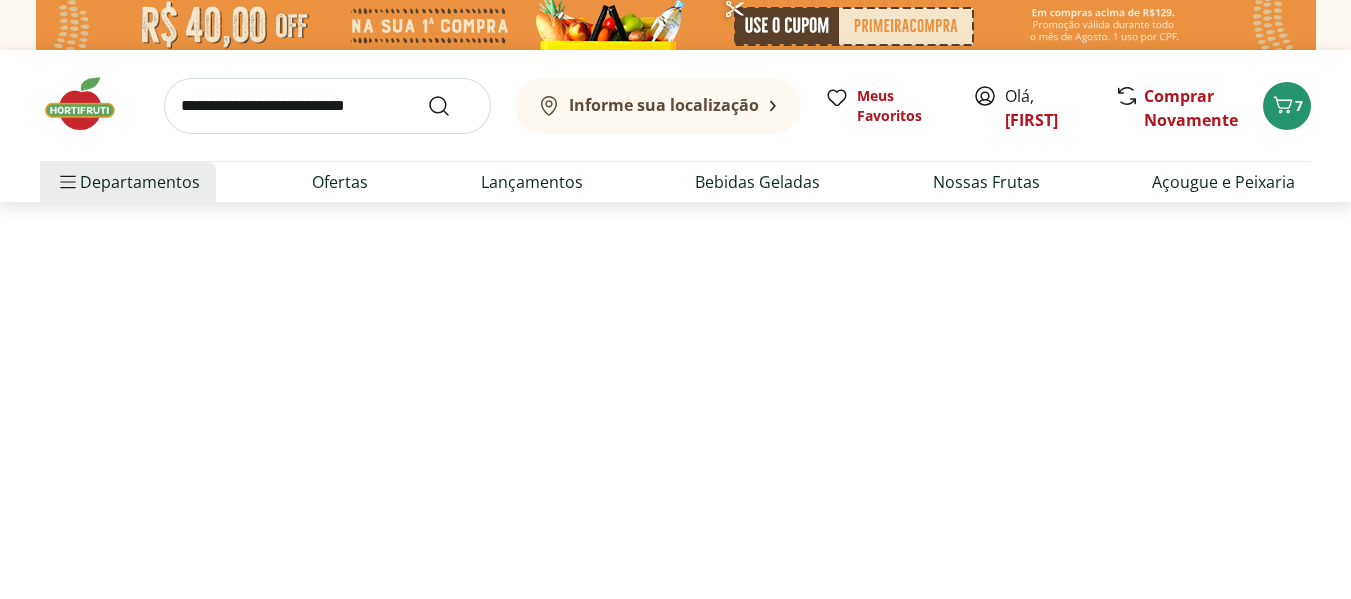 select on "**********" 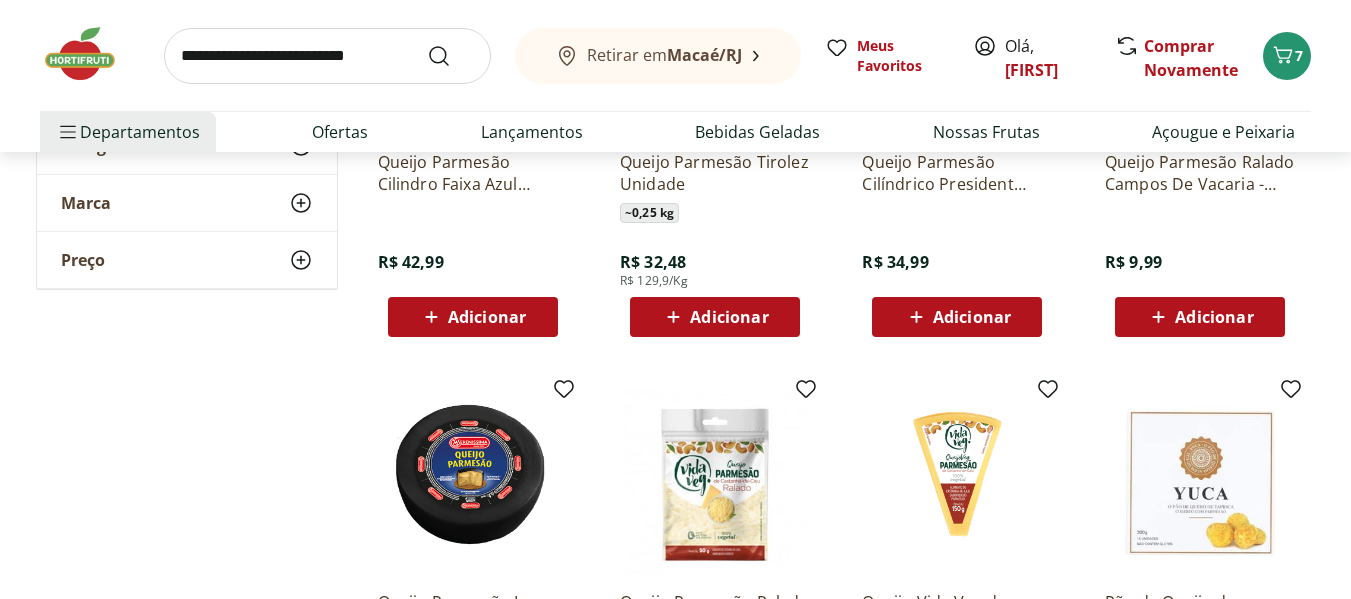 scroll, scrollTop: 938, scrollLeft: 0, axis: vertical 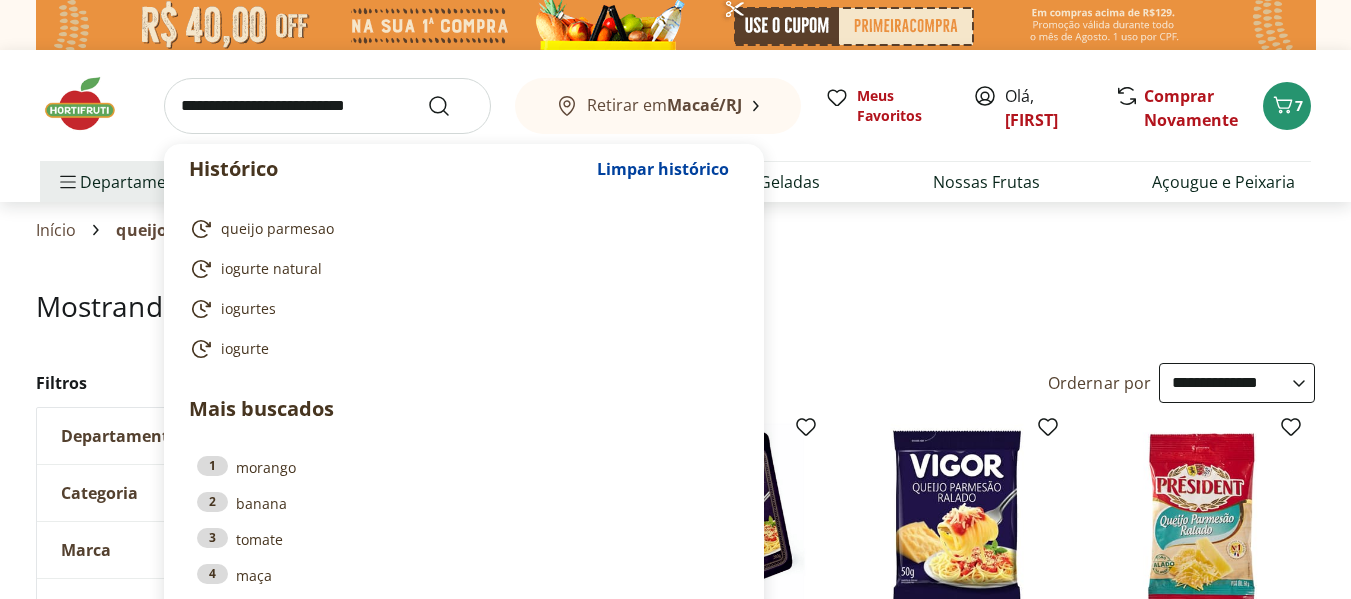click at bounding box center (327, 106) 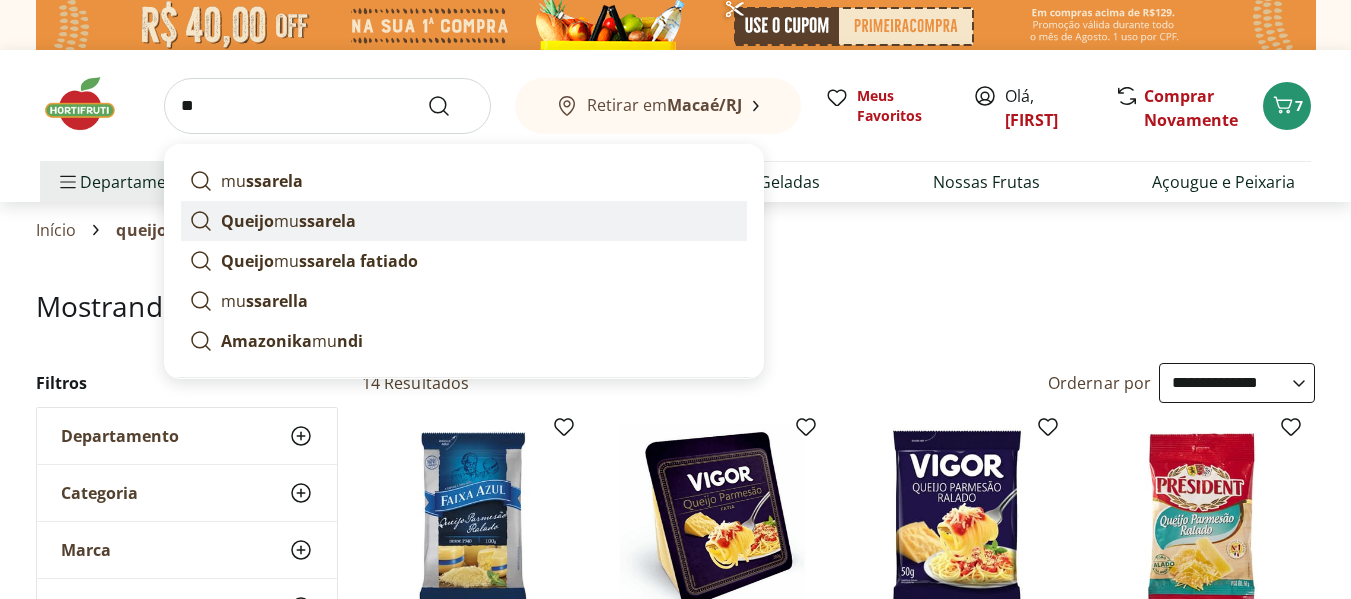 click on "ssarela" at bounding box center (327, 221) 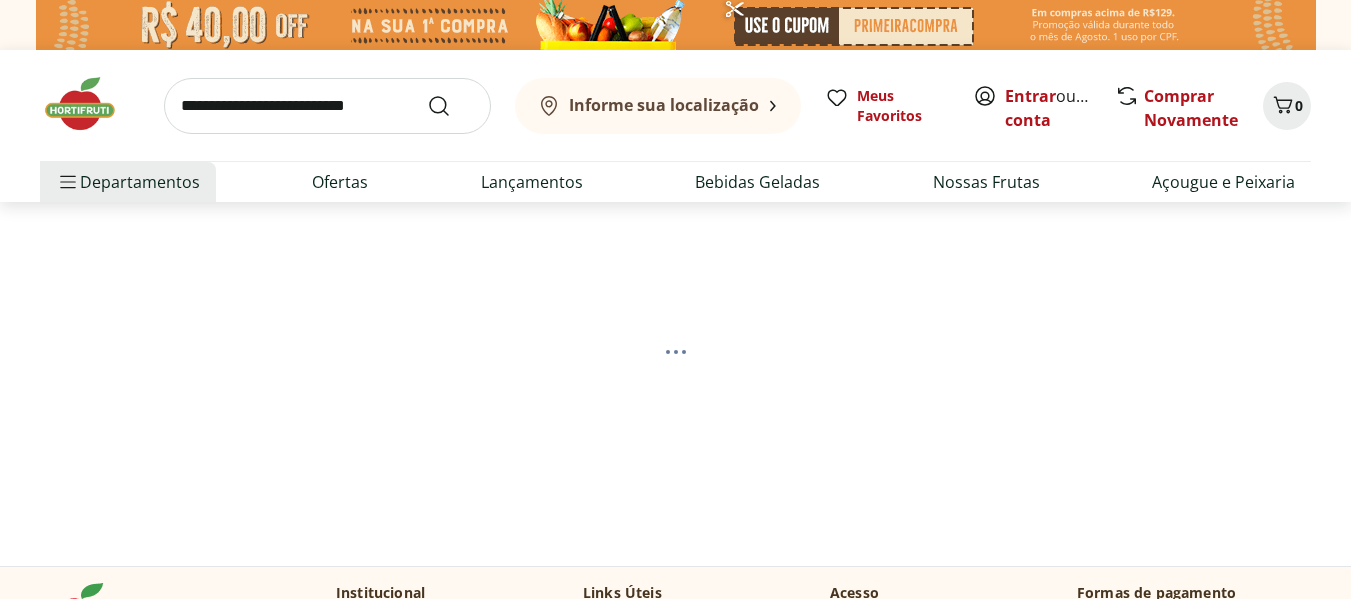 scroll, scrollTop: 0, scrollLeft: 0, axis: both 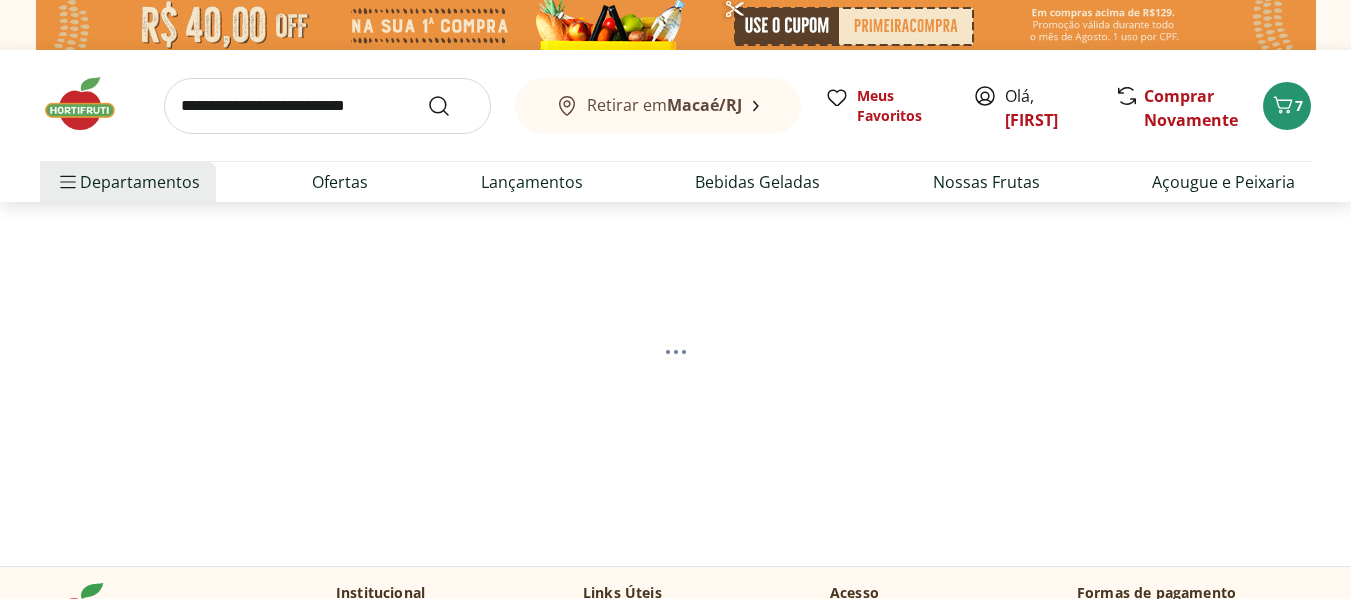 select on "**********" 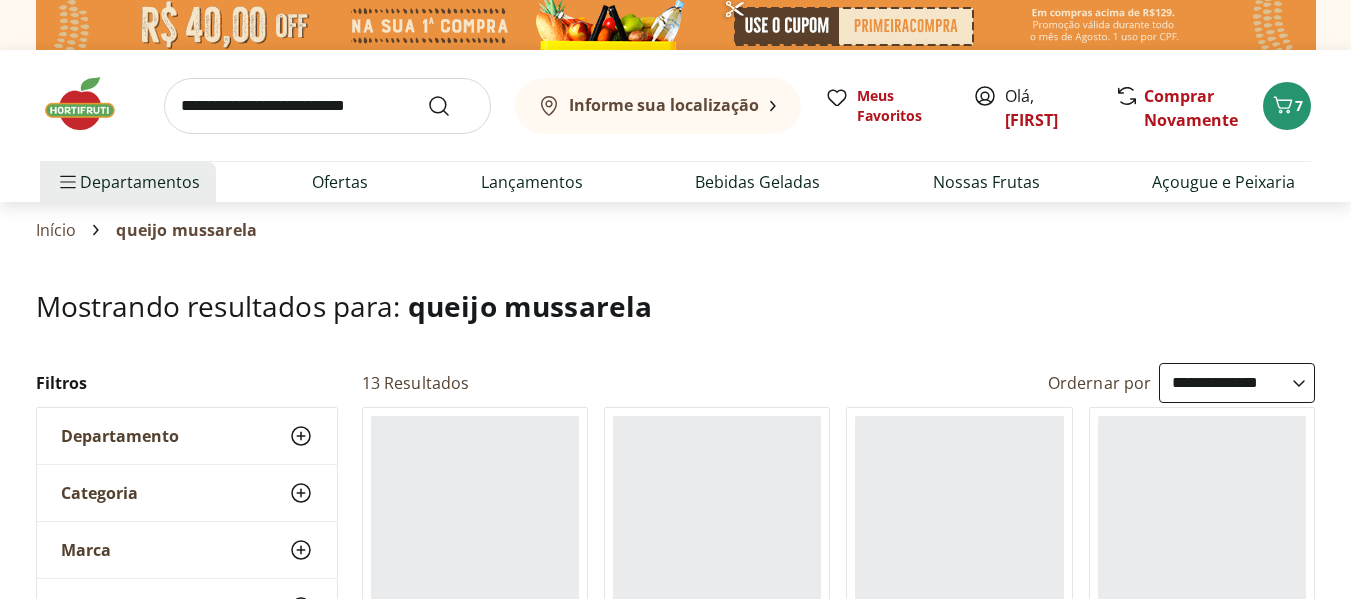 scroll, scrollTop: 524, scrollLeft: 0, axis: vertical 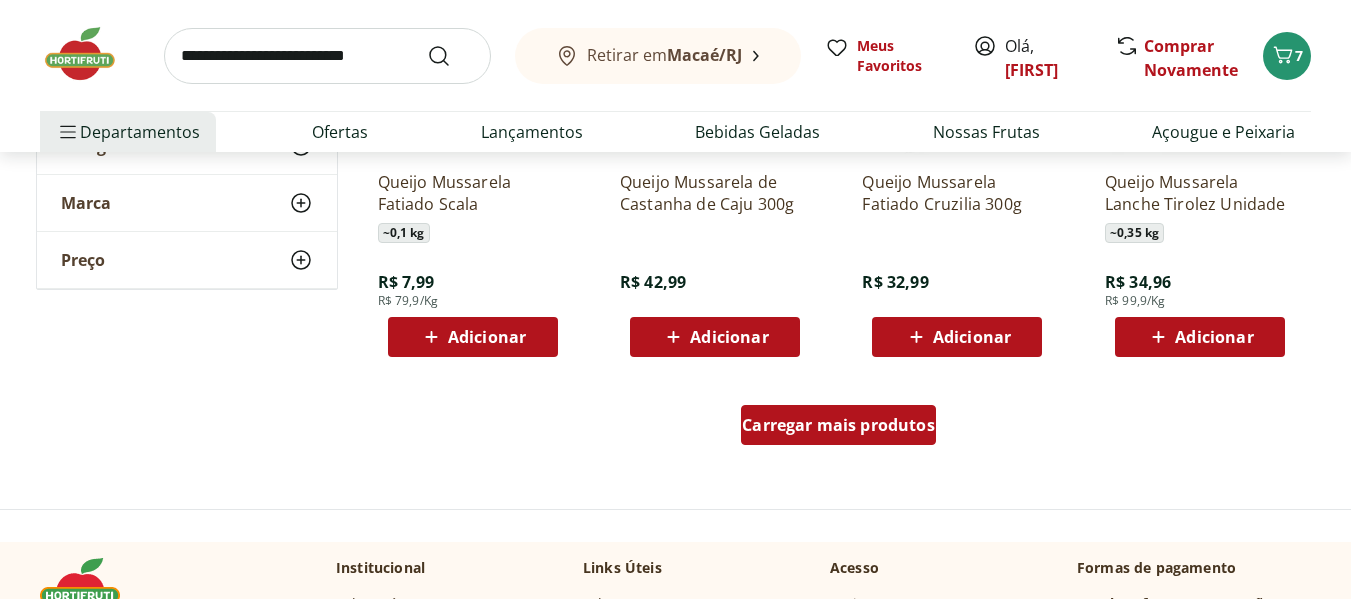click on "Carregar mais produtos" at bounding box center [838, 429] 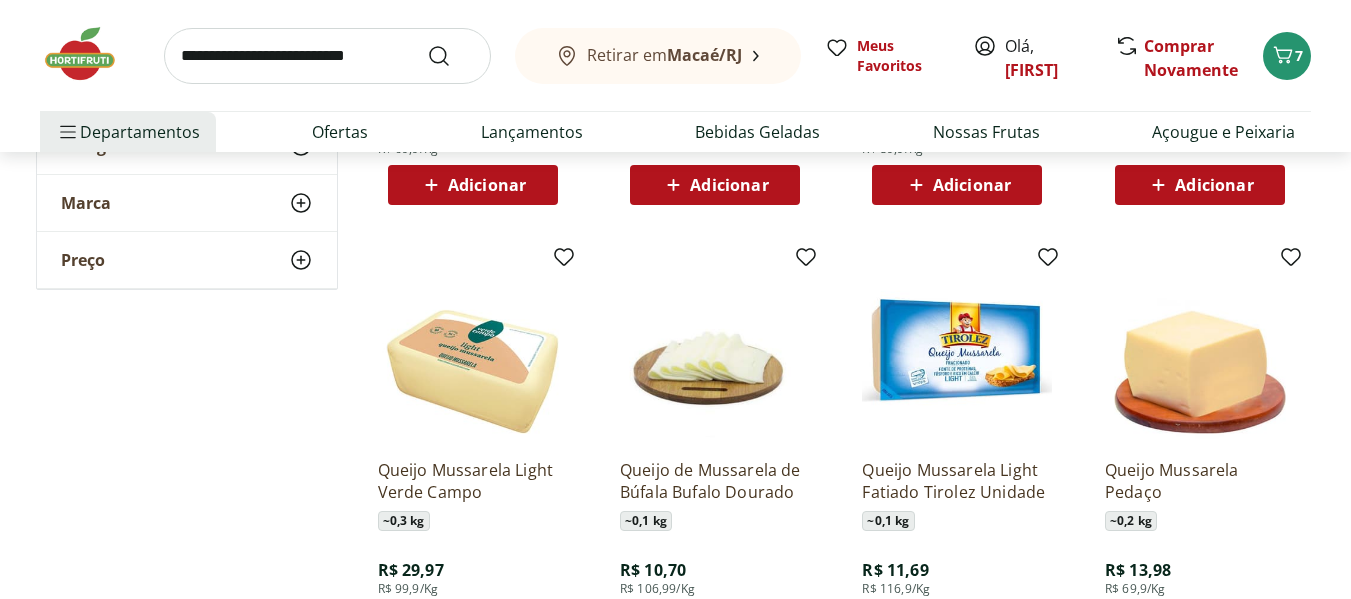 scroll, scrollTop: 414, scrollLeft: 0, axis: vertical 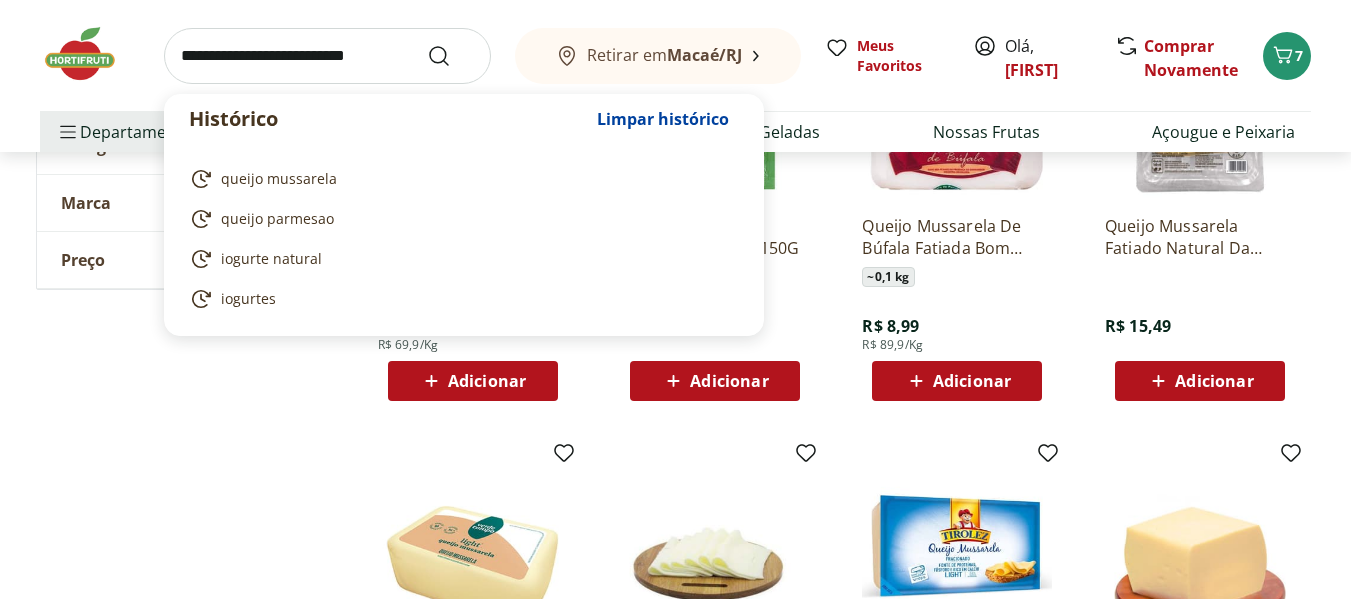 click at bounding box center (327, 56) 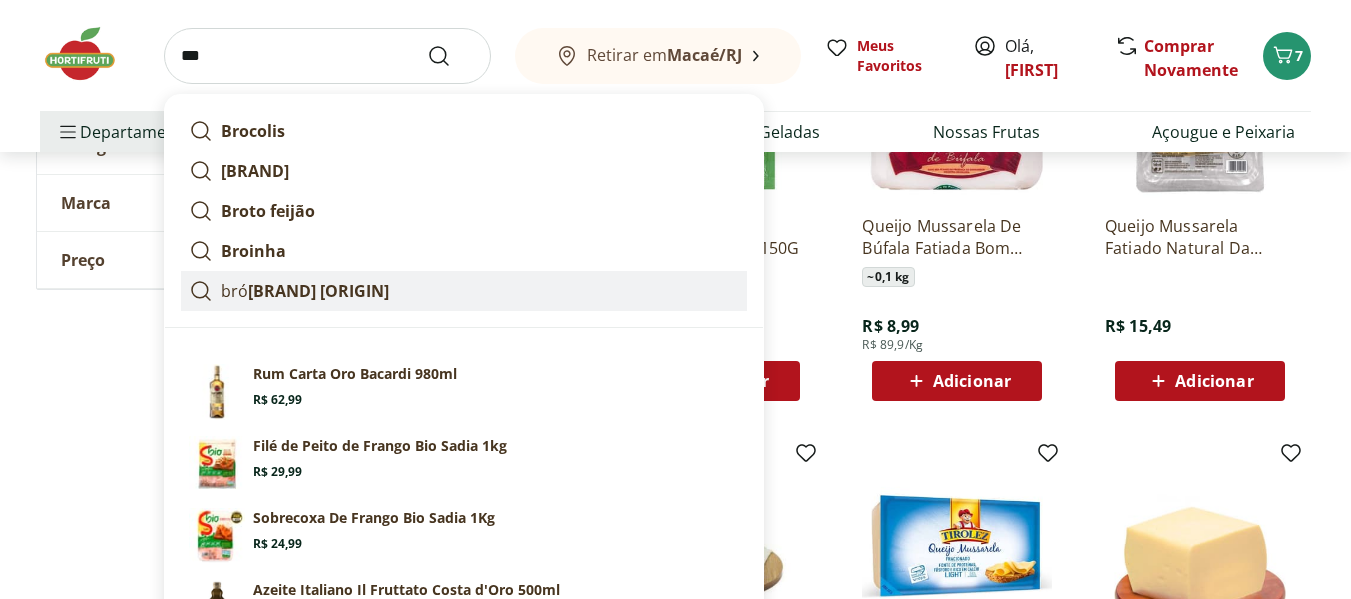 click on "colis americano" at bounding box center [318, 291] 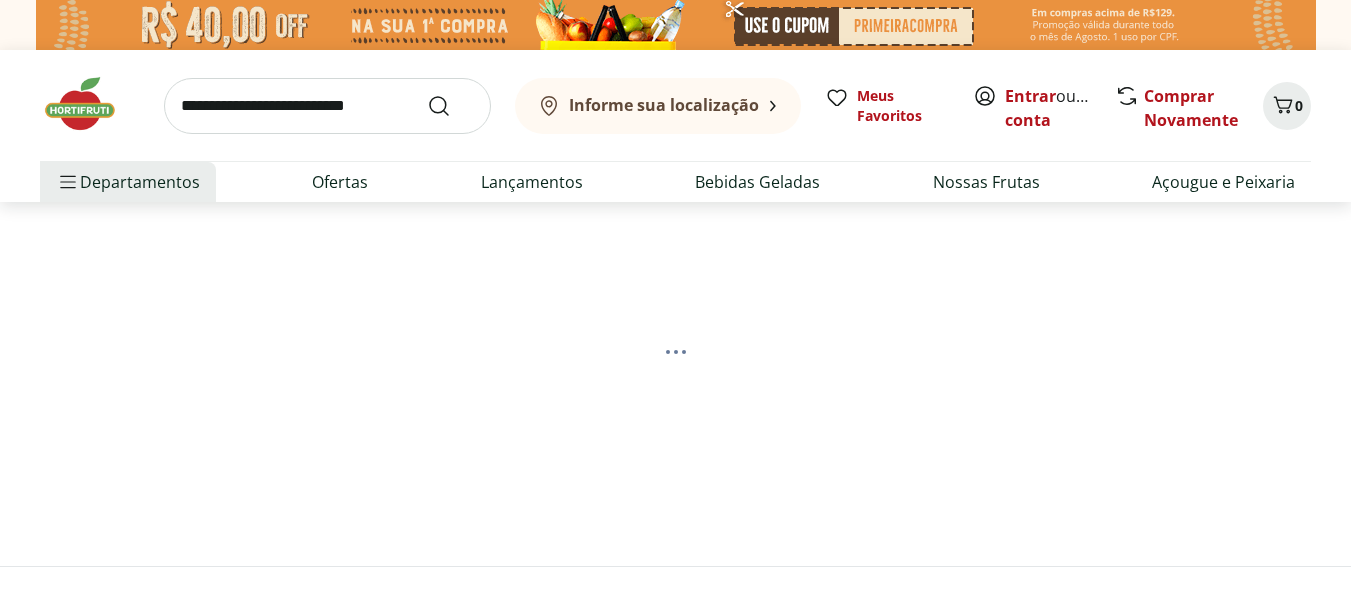 scroll, scrollTop: 0, scrollLeft: 0, axis: both 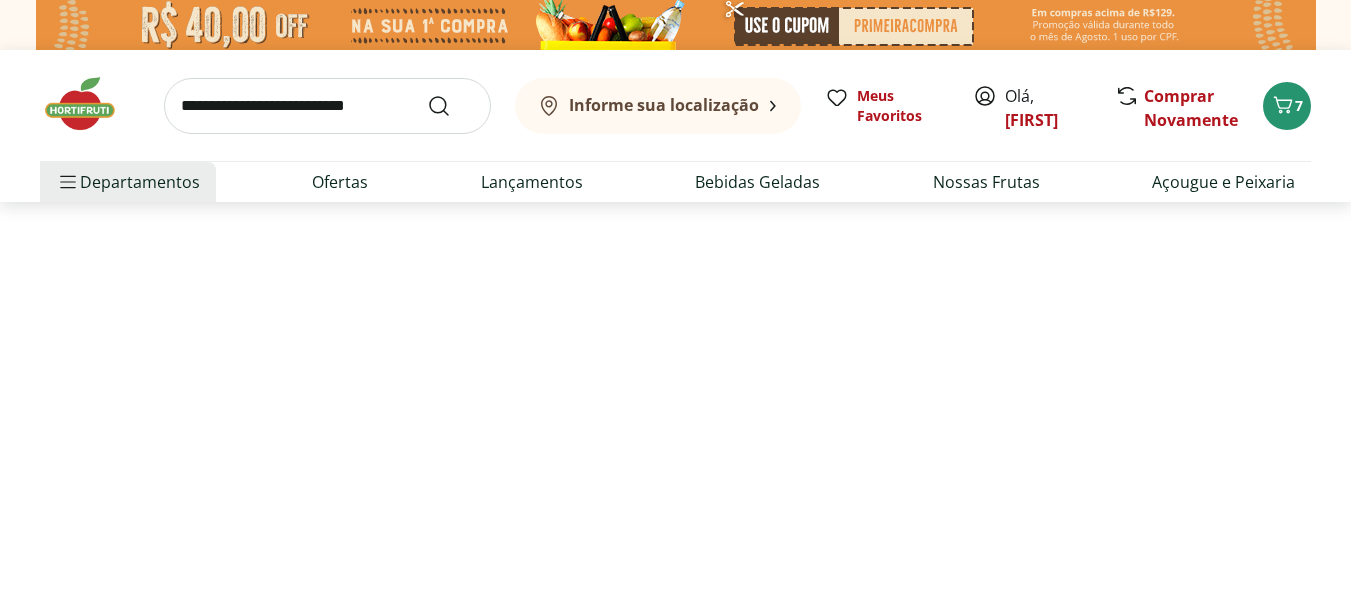 select on "**********" 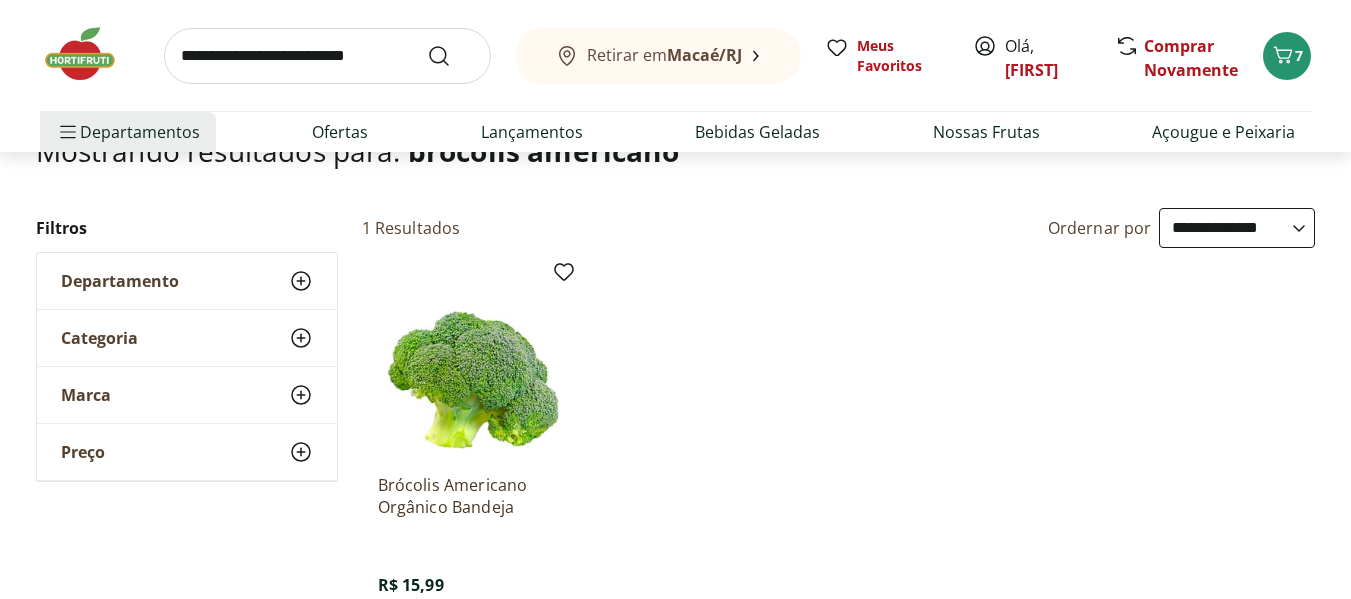 scroll, scrollTop: 242, scrollLeft: 0, axis: vertical 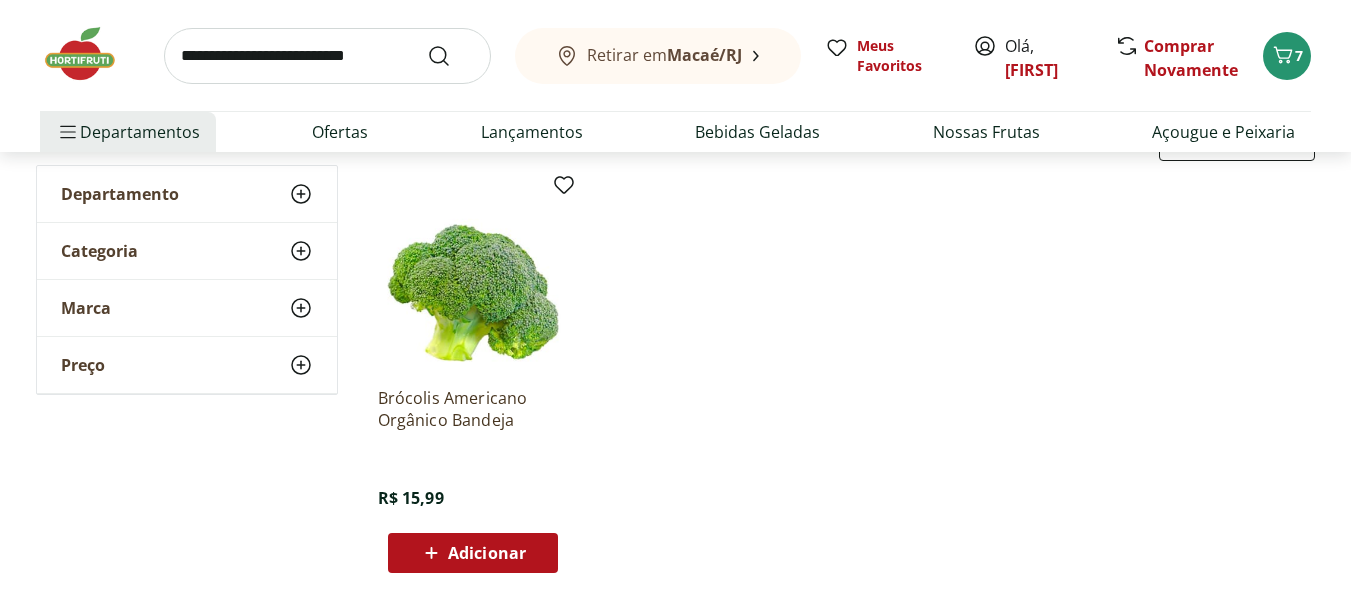 click on "Adicionar" at bounding box center [487, 553] 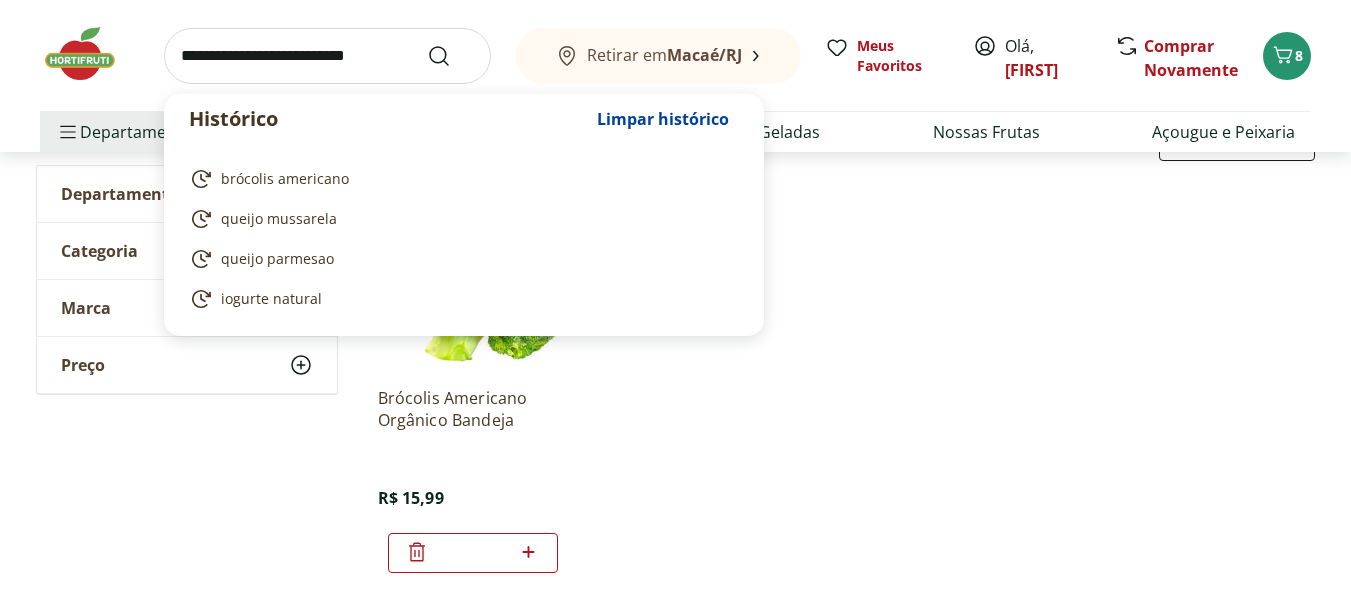 click at bounding box center (327, 56) 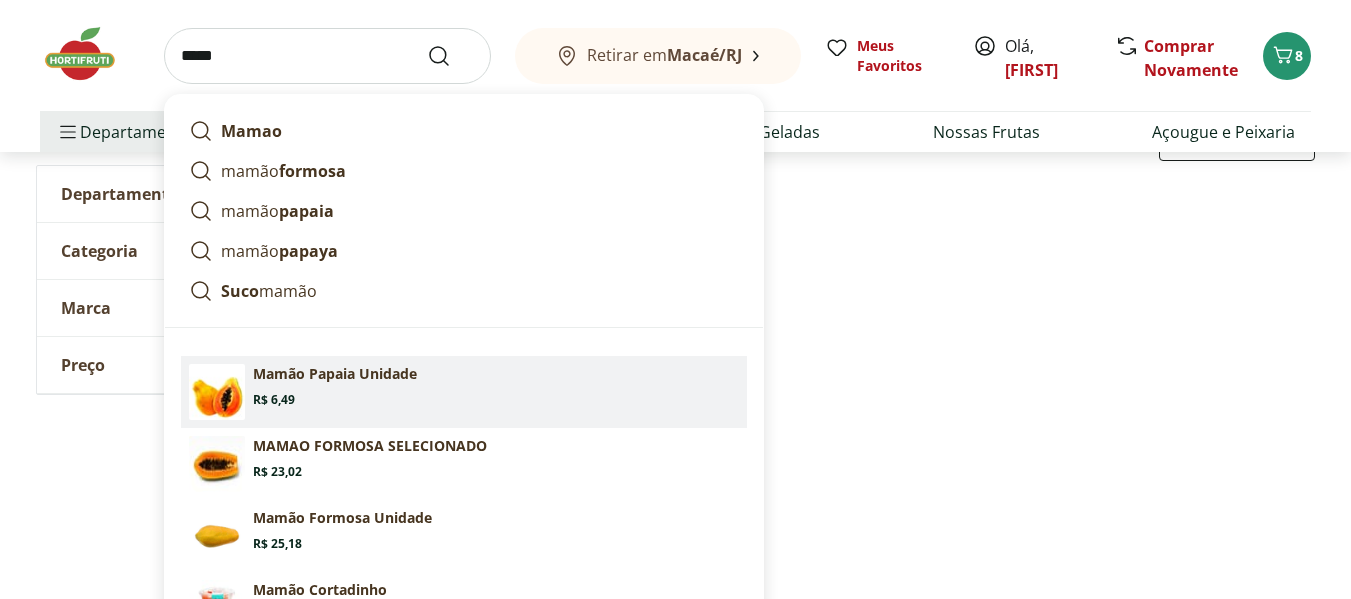 click on "Mamão Papaia Unidade" at bounding box center (335, 374) 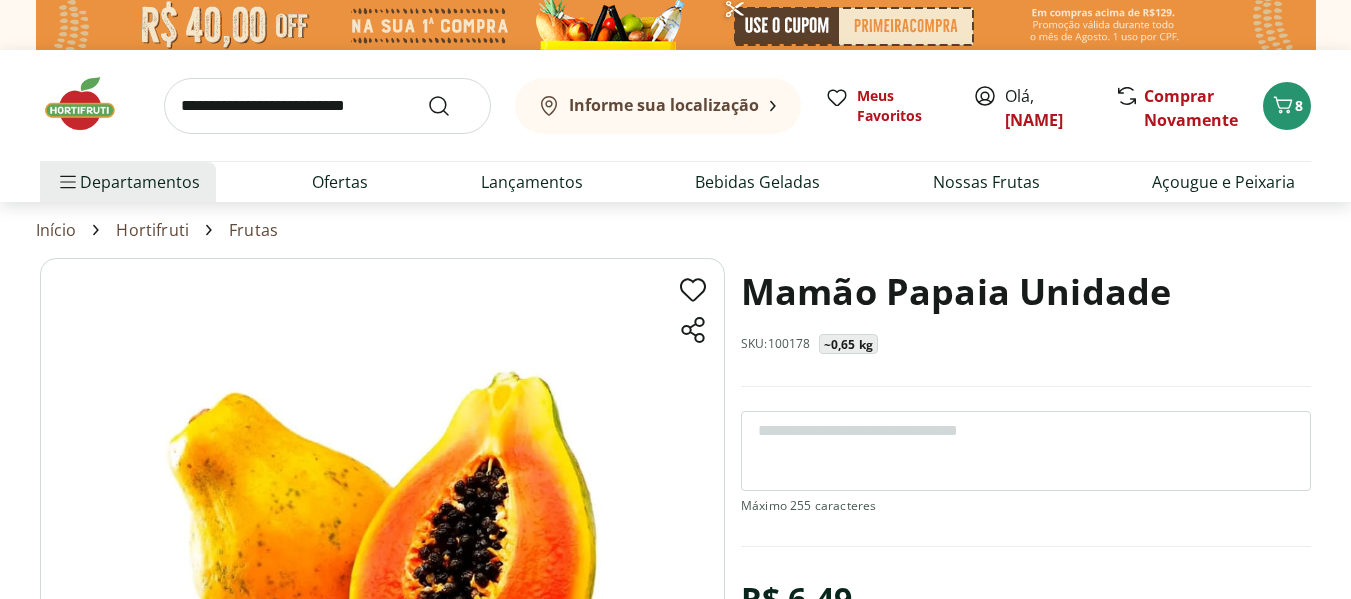 scroll, scrollTop: 0, scrollLeft: 0, axis: both 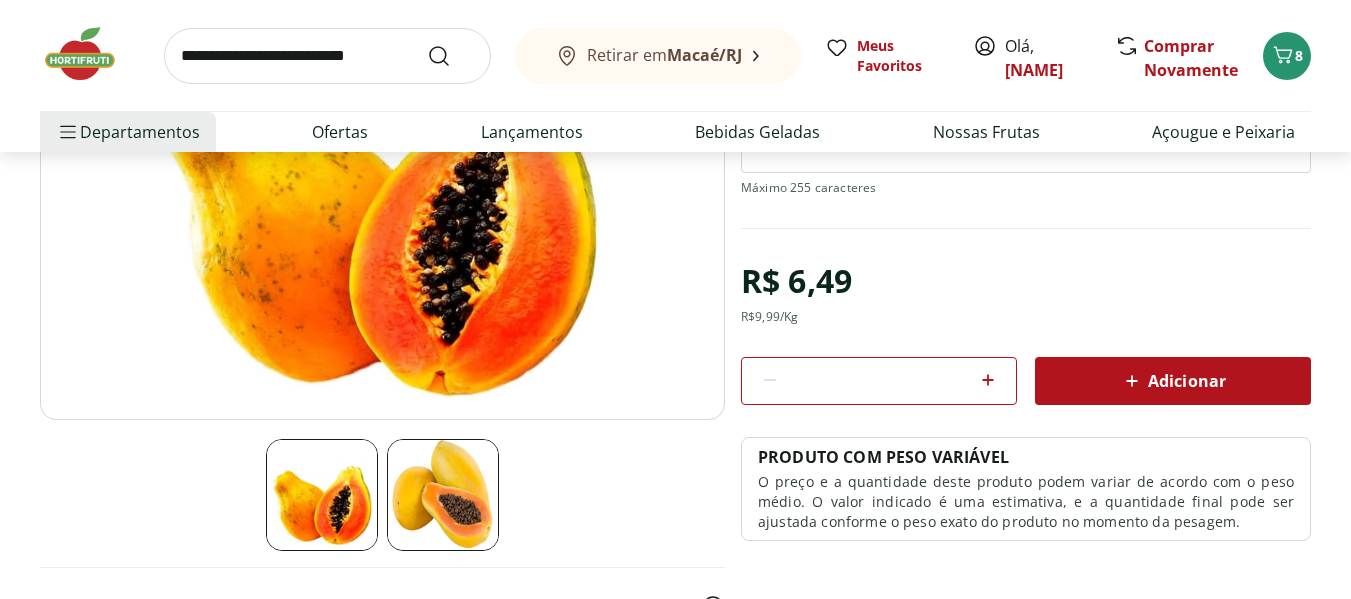 click on "Adicionar" at bounding box center [1173, 381] 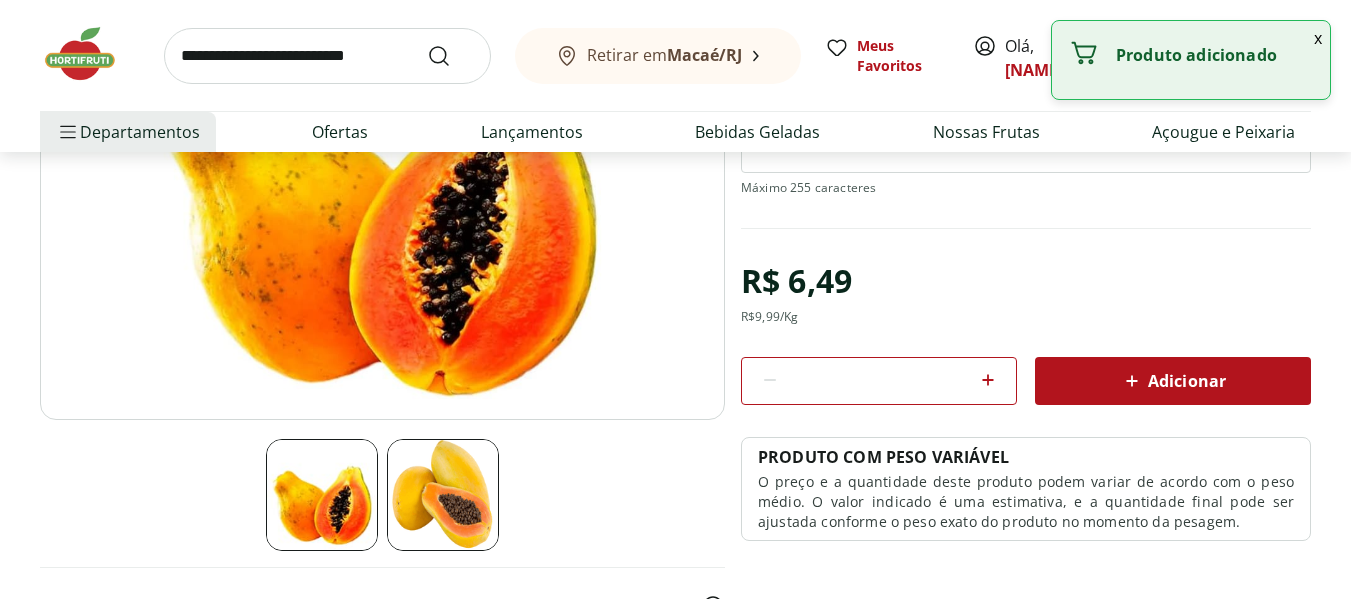 click at bounding box center [327, 56] 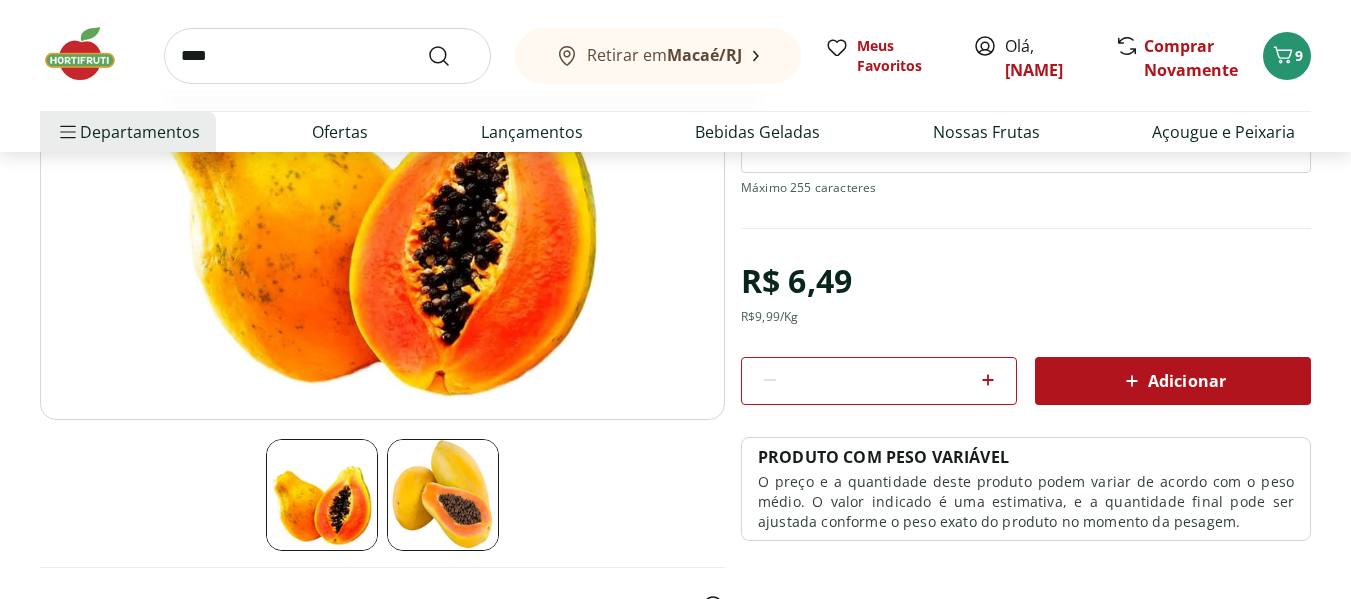 type on "****" 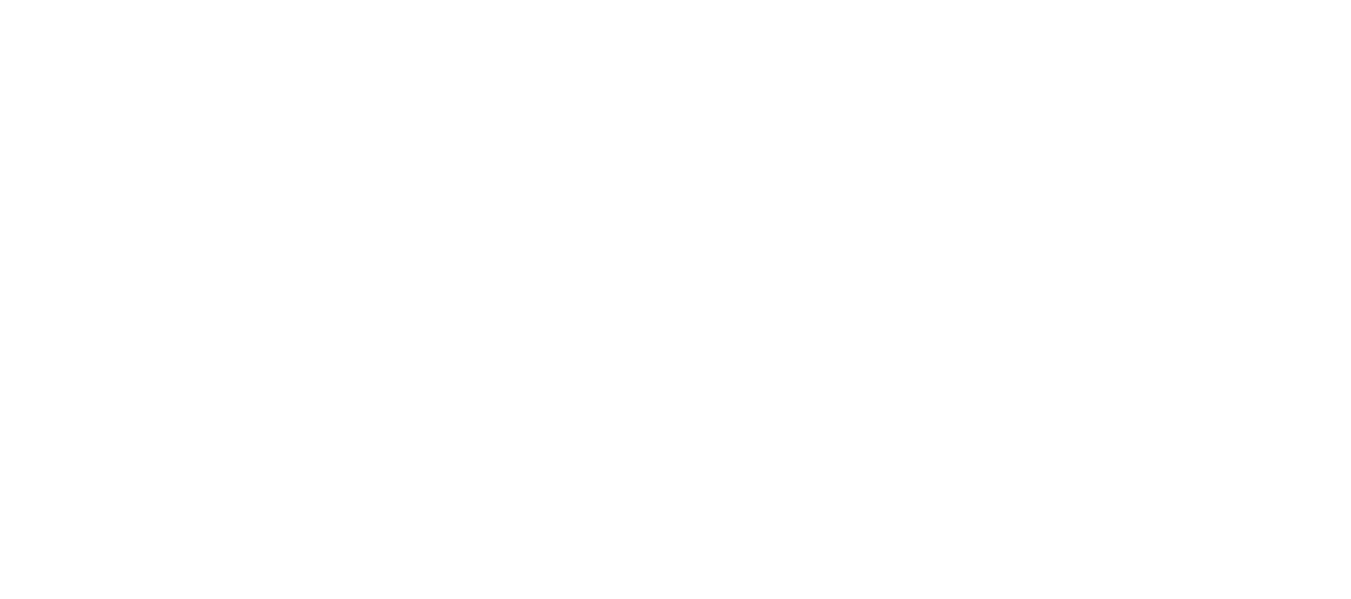 scroll, scrollTop: 0, scrollLeft: 0, axis: both 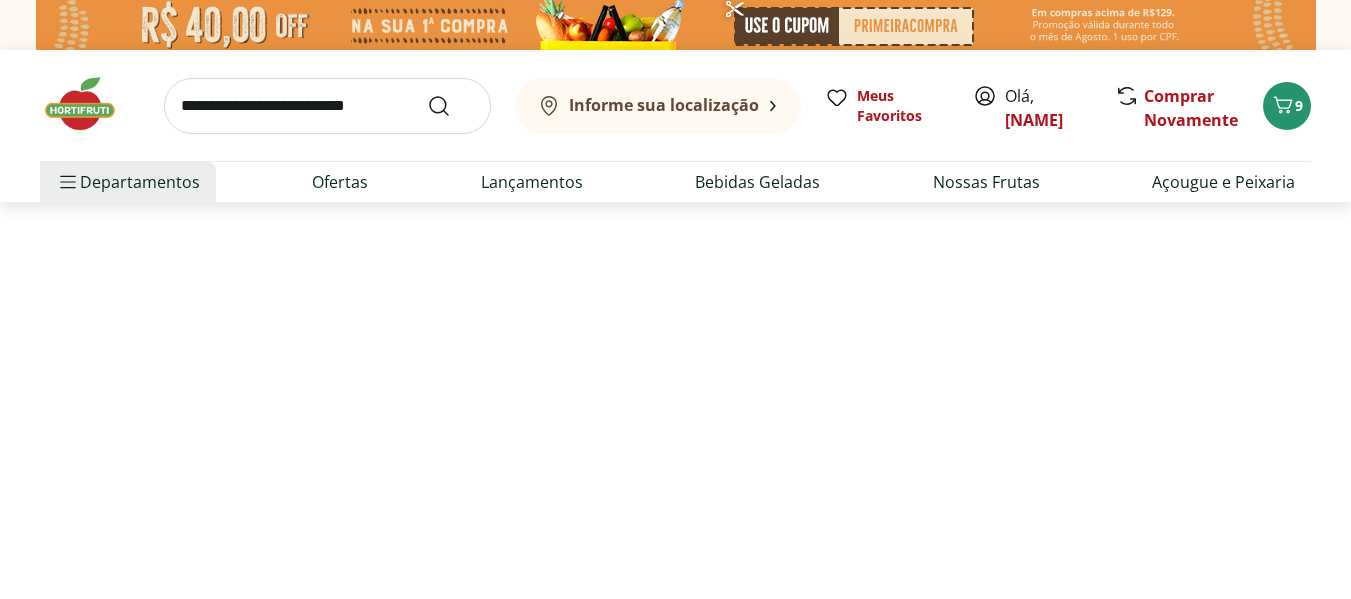 select on "**********" 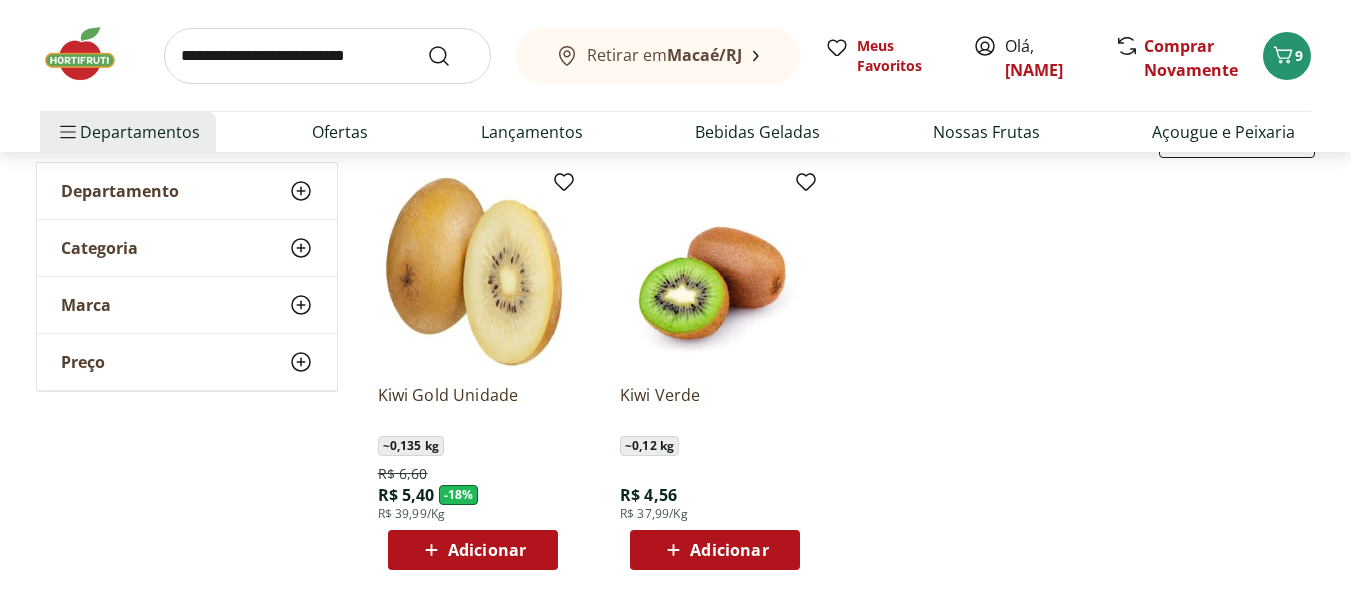 scroll, scrollTop: 251, scrollLeft: 0, axis: vertical 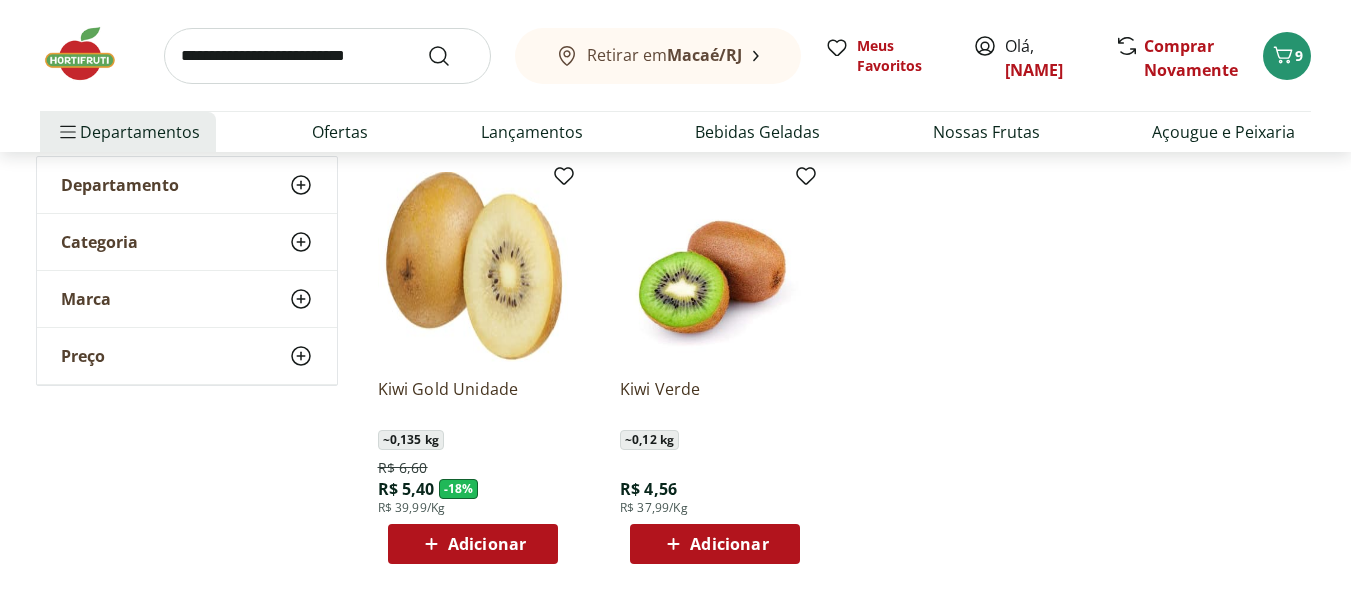 click on "Adicionar" at bounding box center [729, 544] 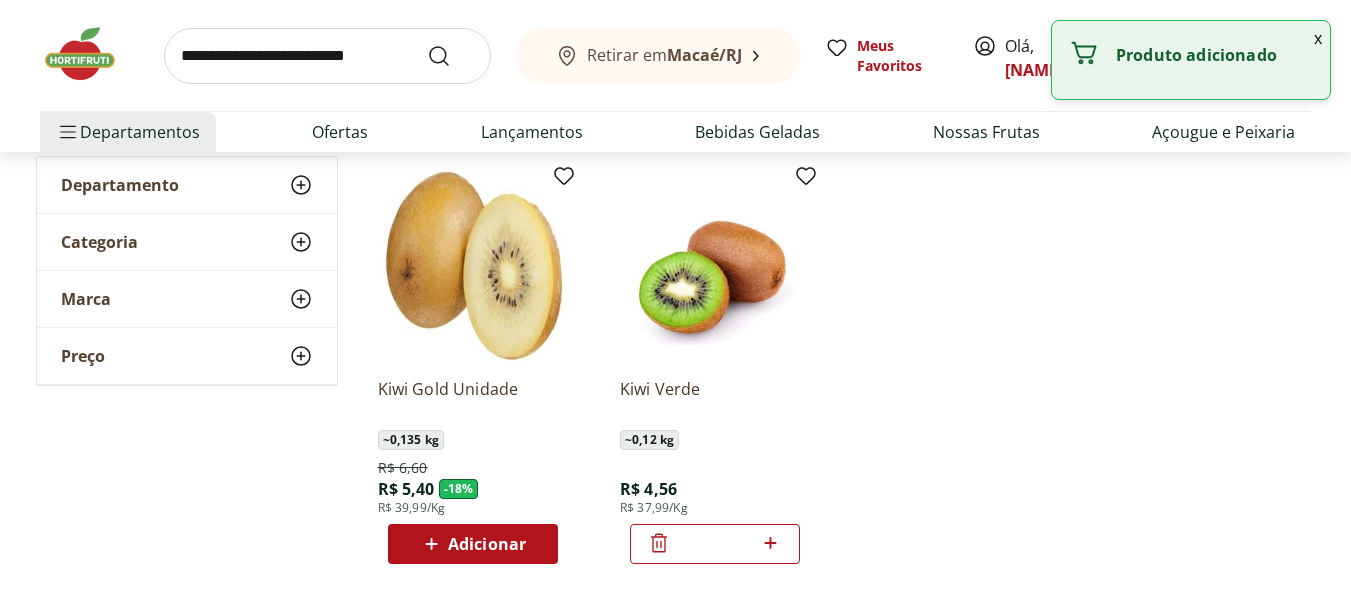 click 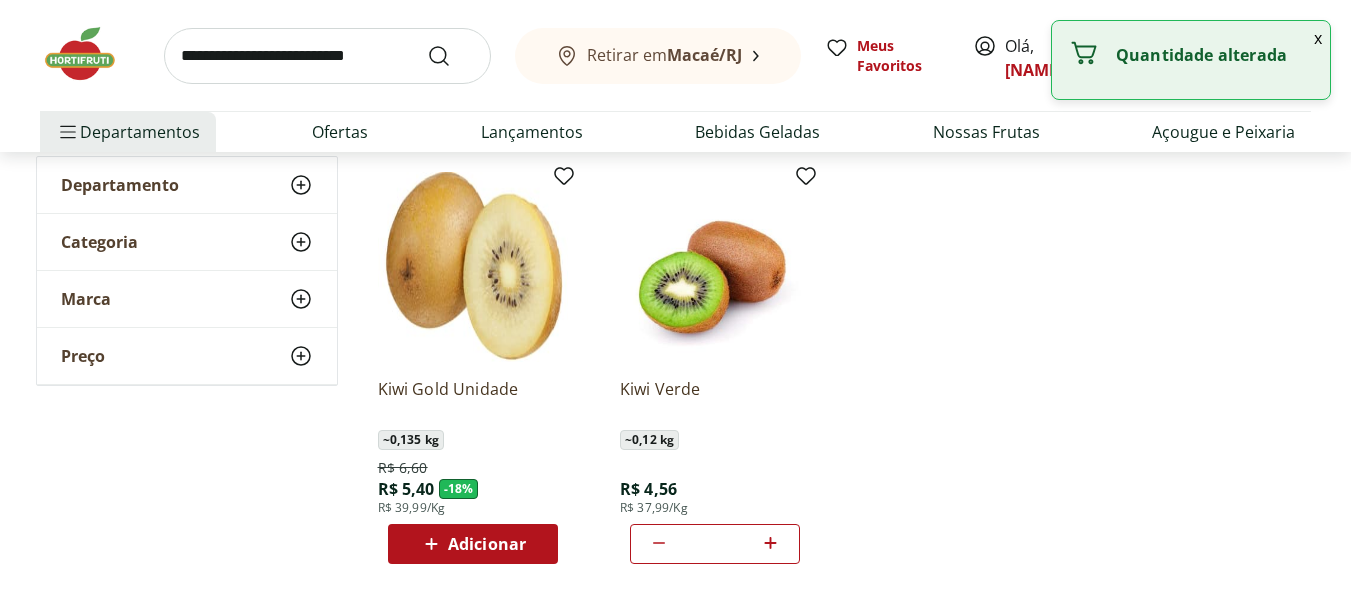 click 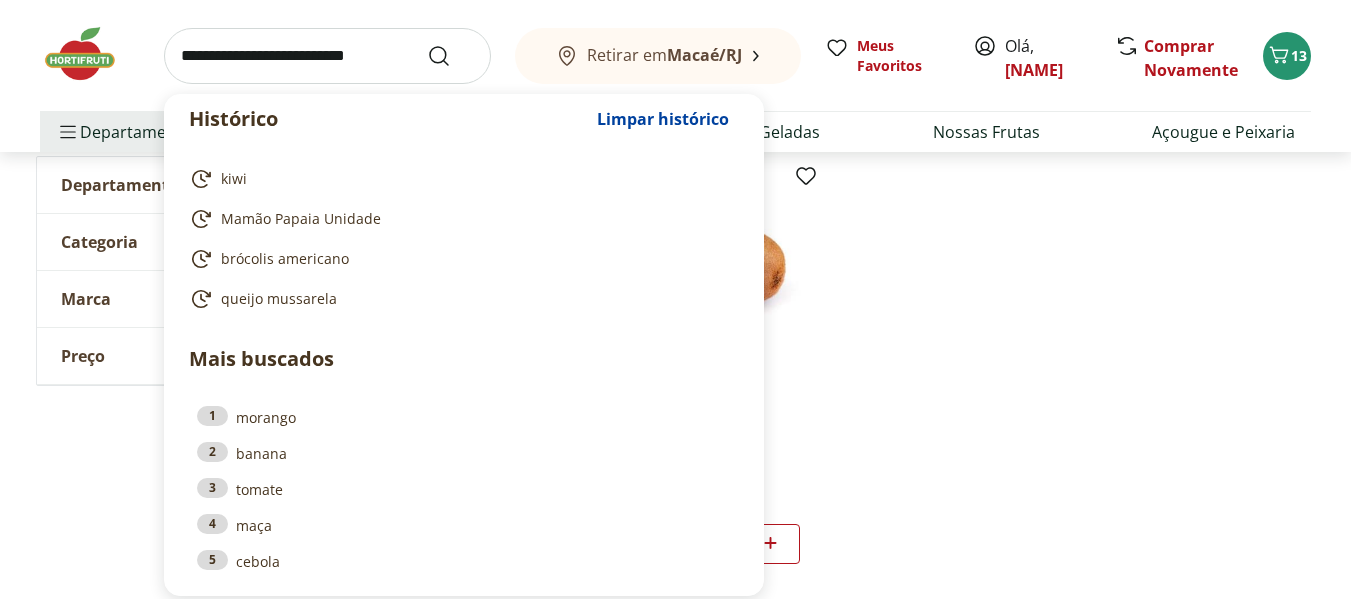 click at bounding box center (327, 56) 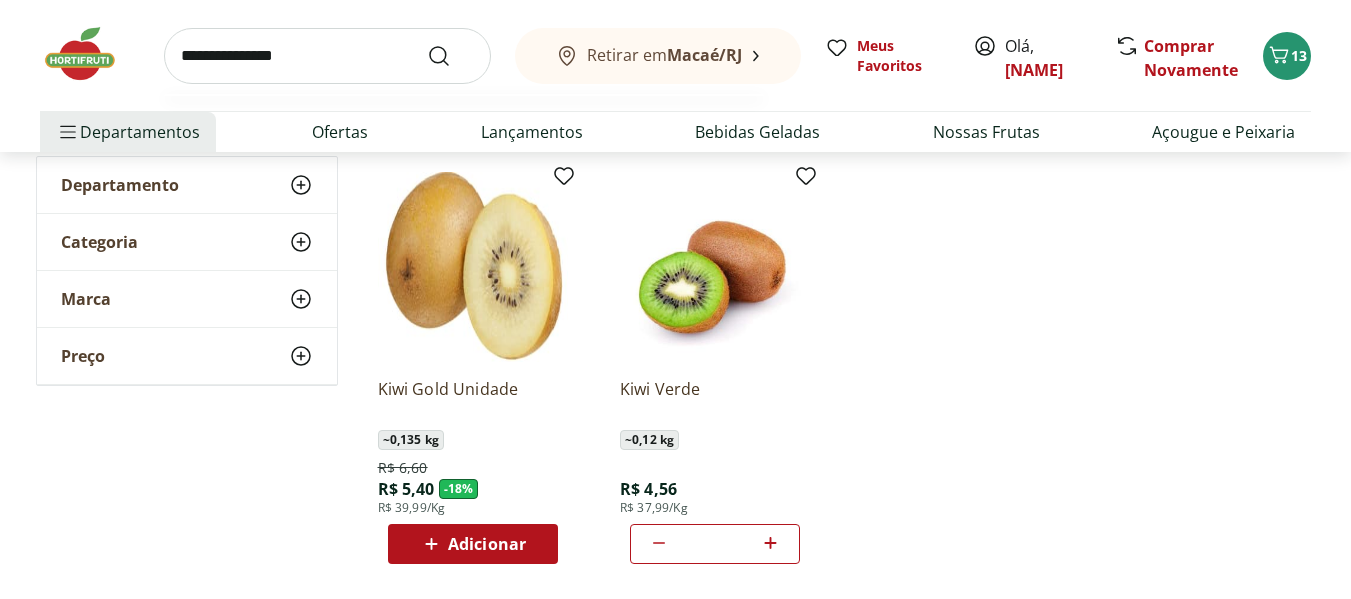type on "**********" 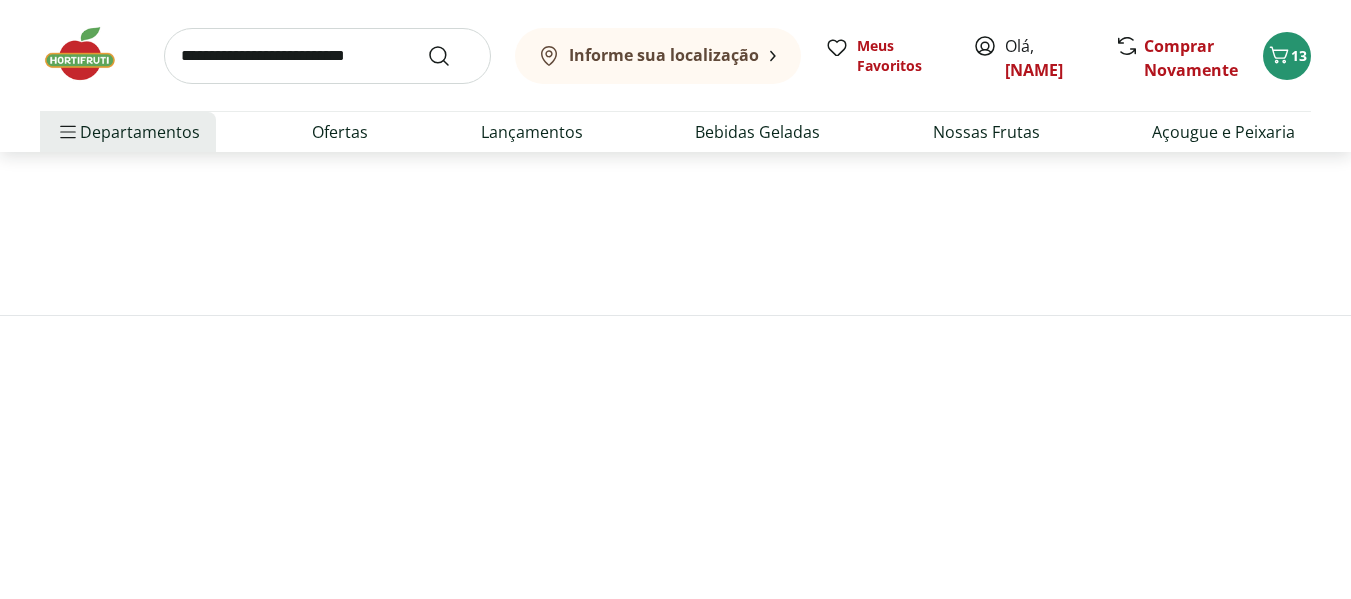 scroll, scrollTop: 0, scrollLeft: 0, axis: both 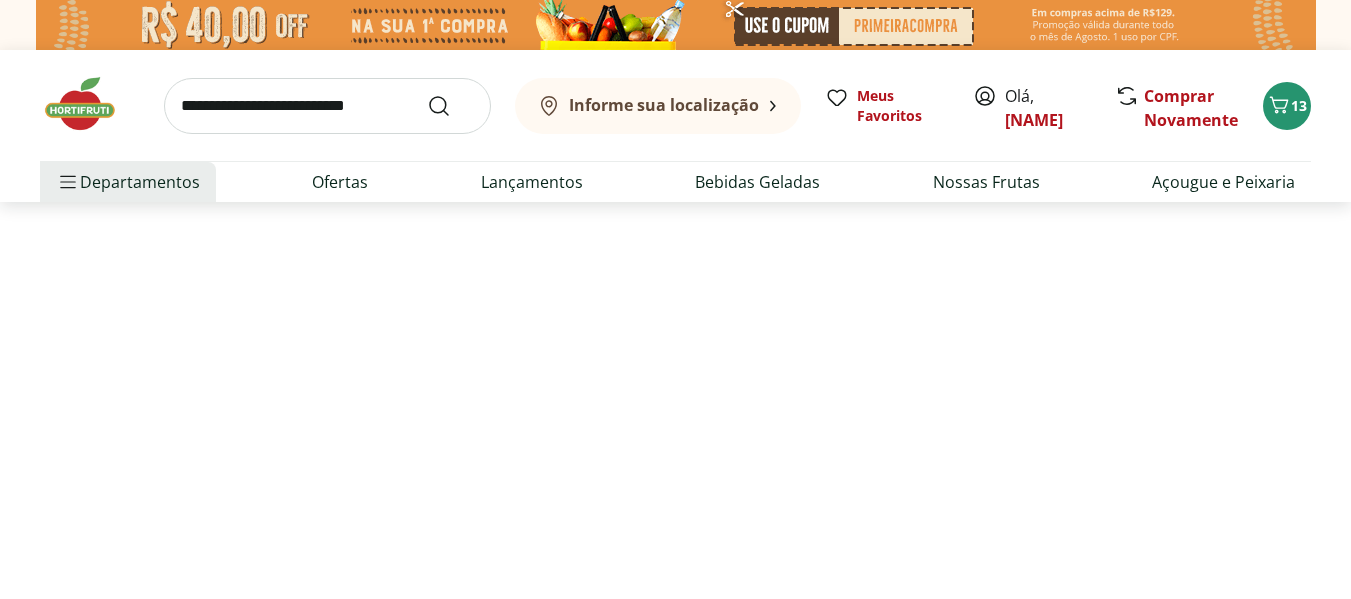 select on "**********" 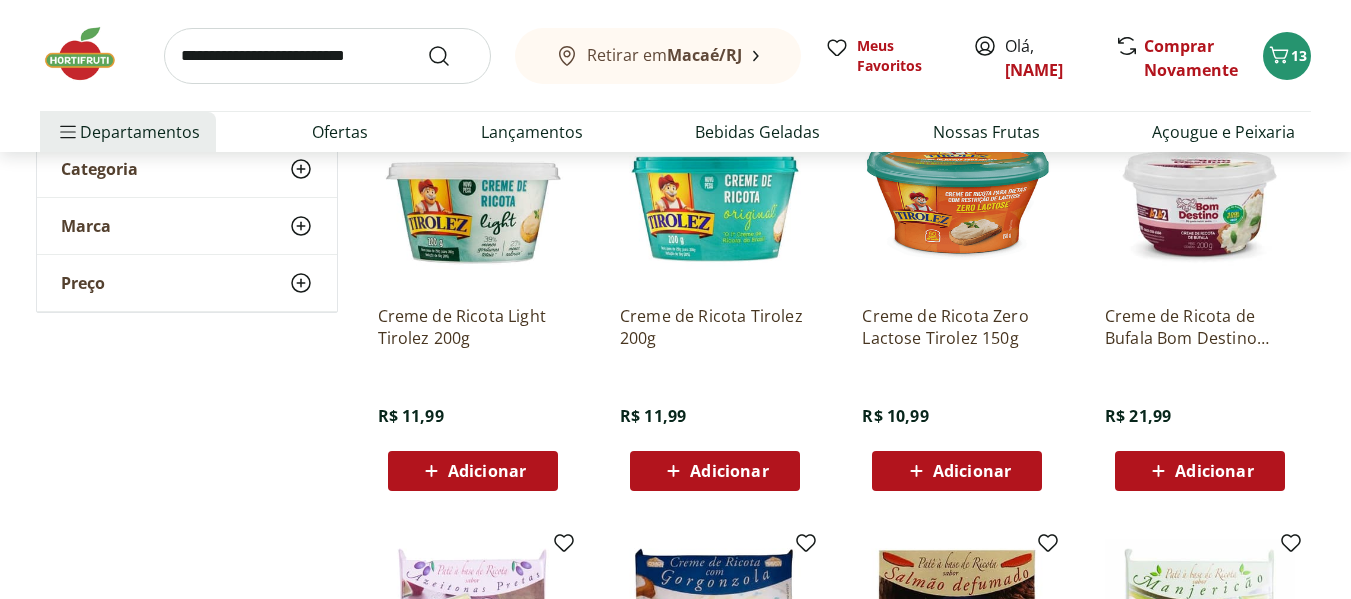 scroll, scrollTop: 314, scrollLeft: 0, axis: vertical 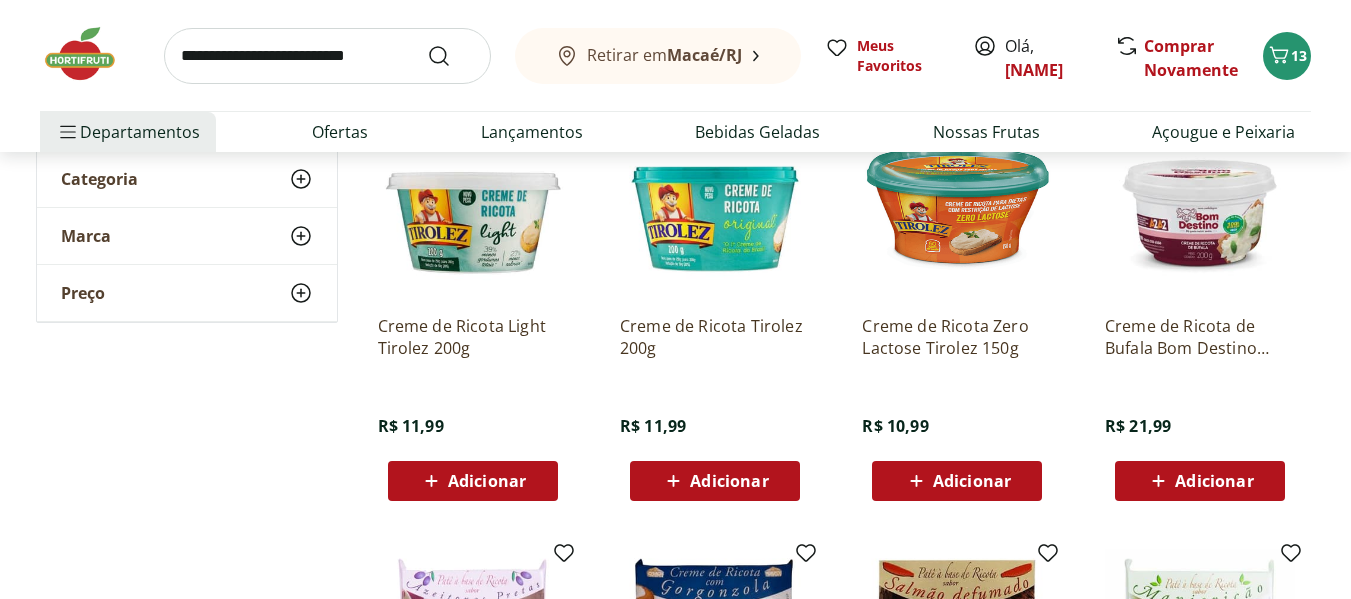 click on "Adicionar" at bounding box center [972, 481] 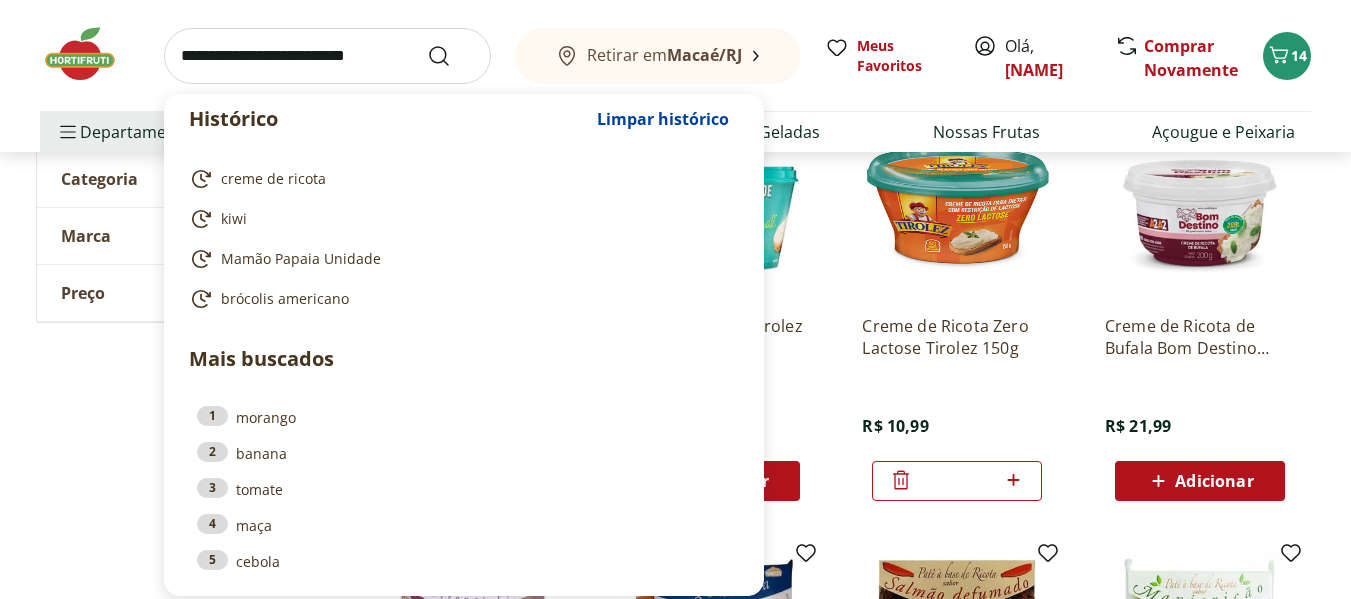 click at bounding box center (327, 56) 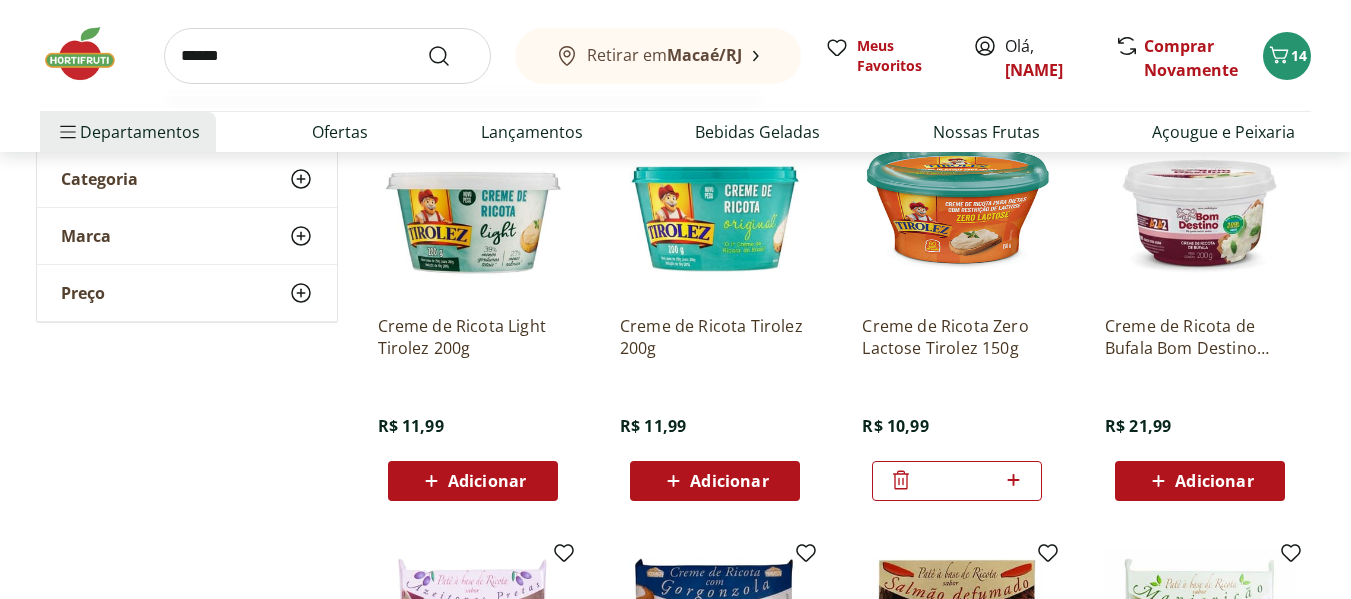 type on "******" 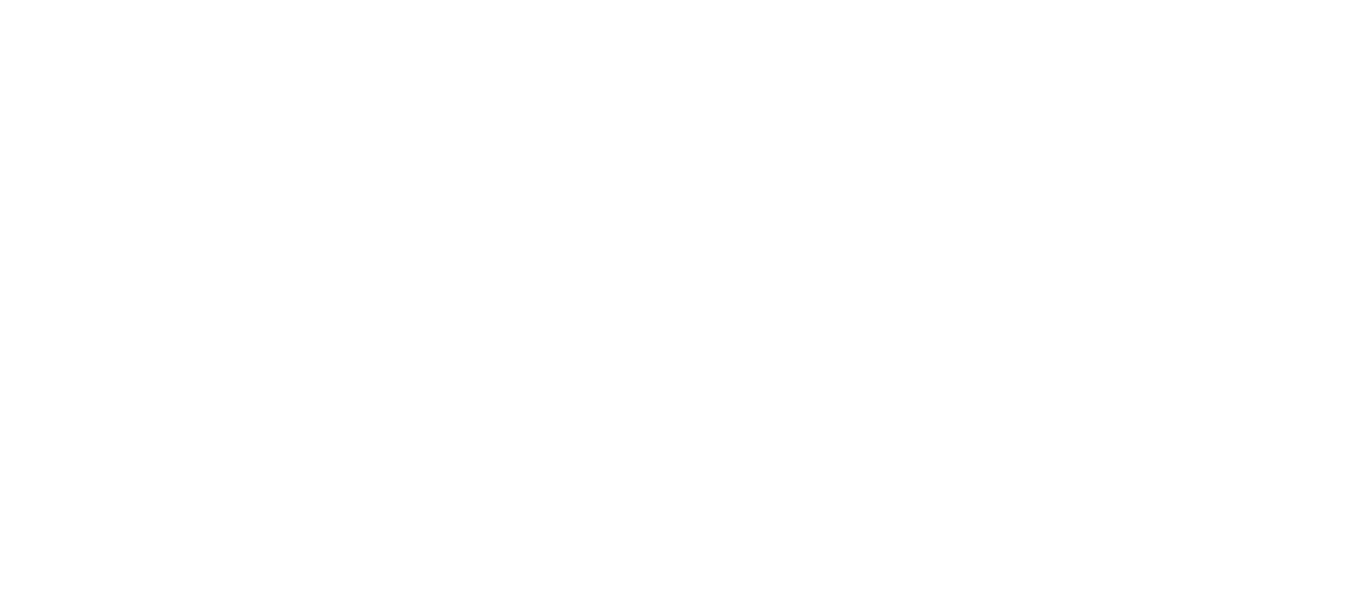 scroll, scrollTop: 0, scrollLeft: 0, axis: both 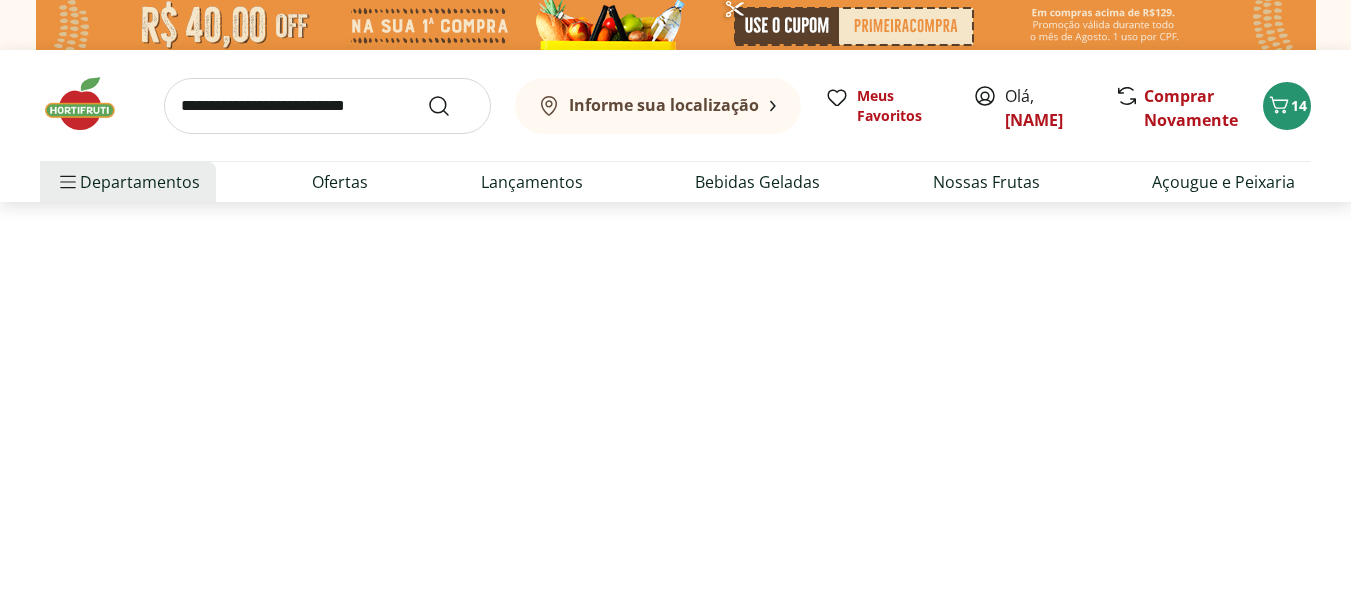 select on "**********" 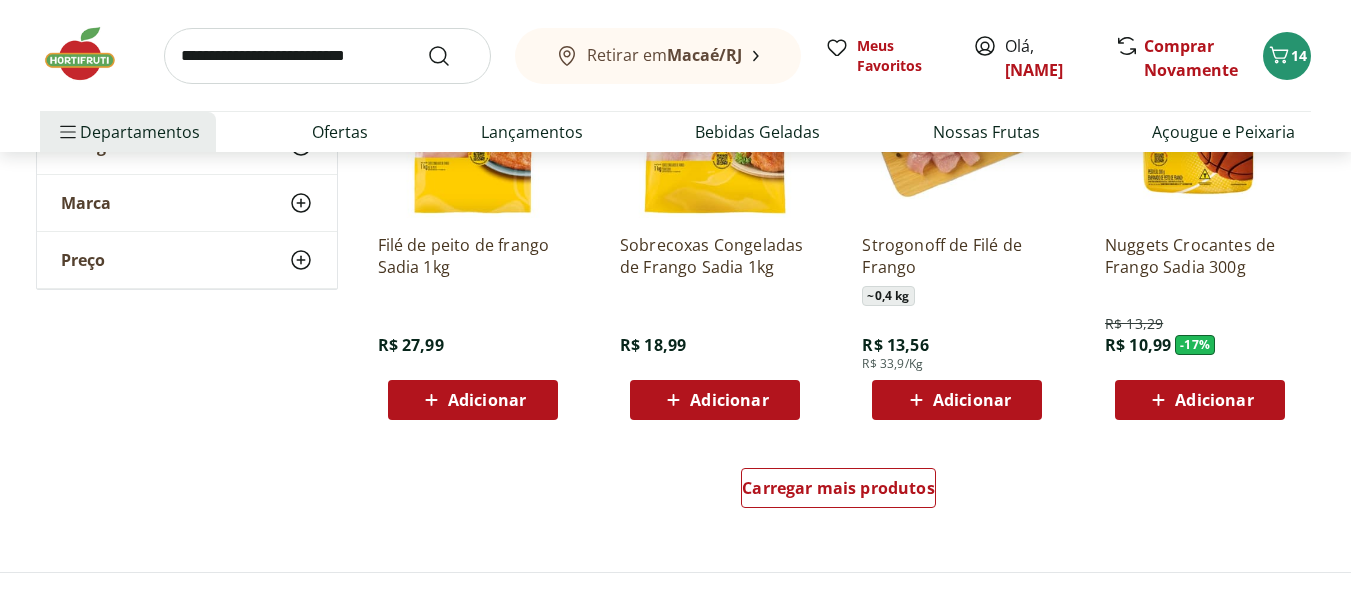 scroll, scrollTop: 1320, scrollLeft: 0, axis: vertical 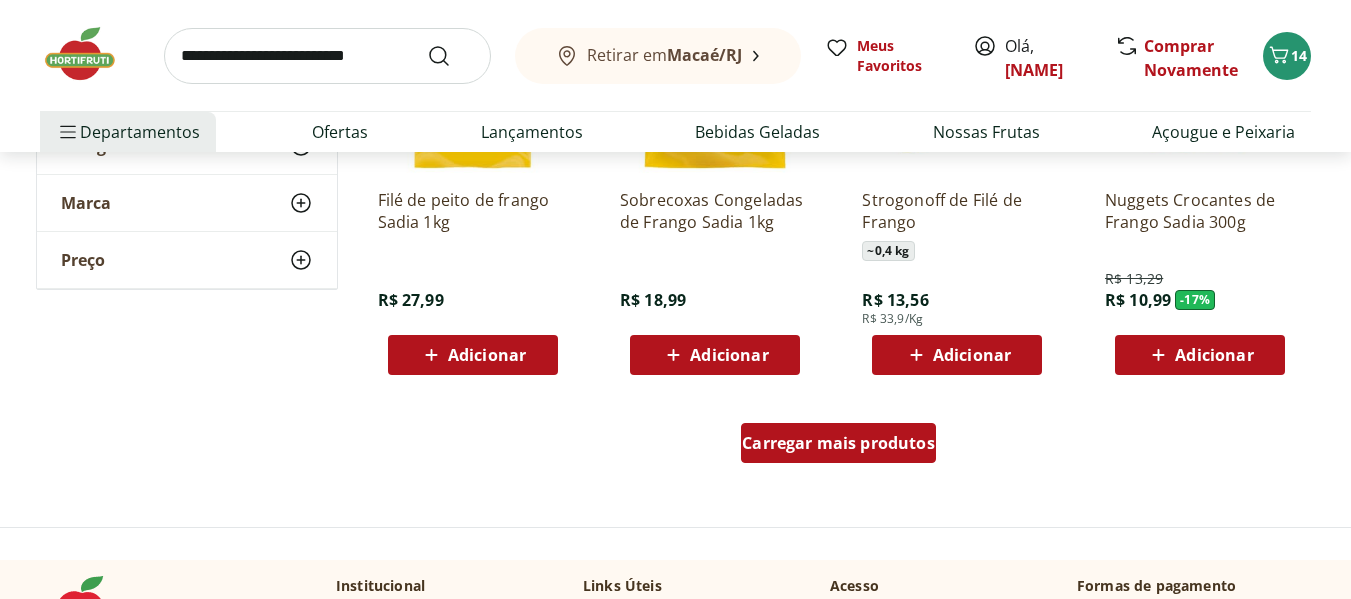 click on "Carregar mais produtos" at bounding box center [838, 443] 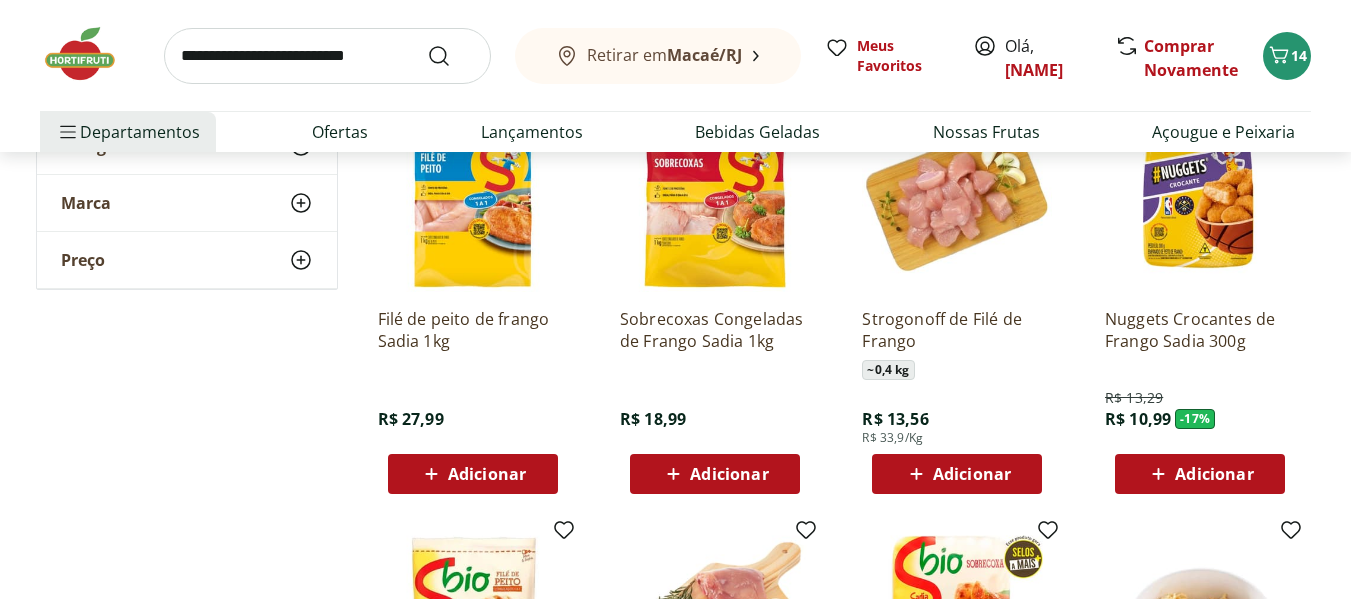 scroll, scrollTop: 1210, scrollLeft: 0, axis: vertical 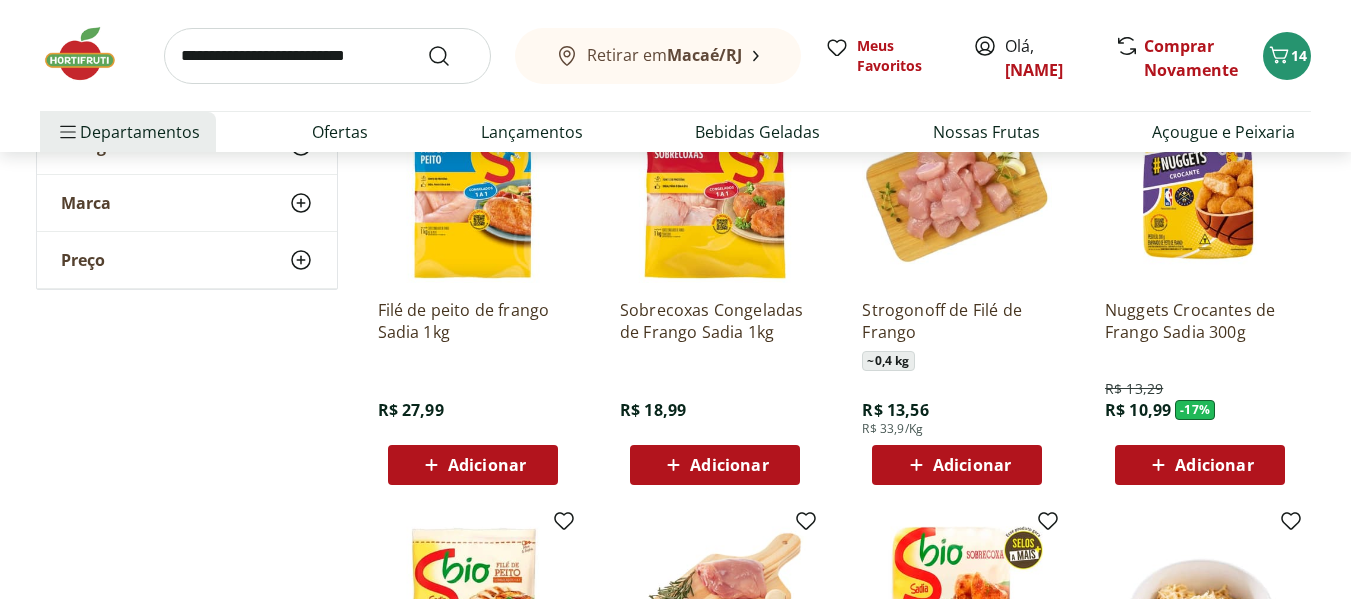 click 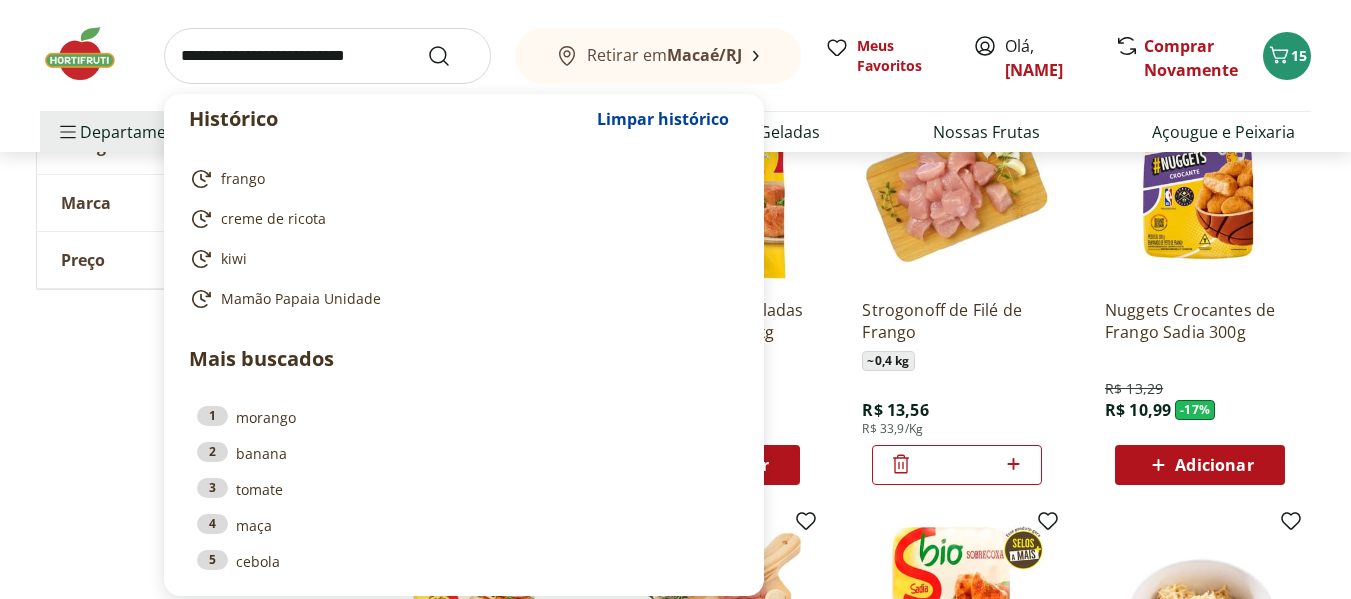 click at bounding box center (327, 56) 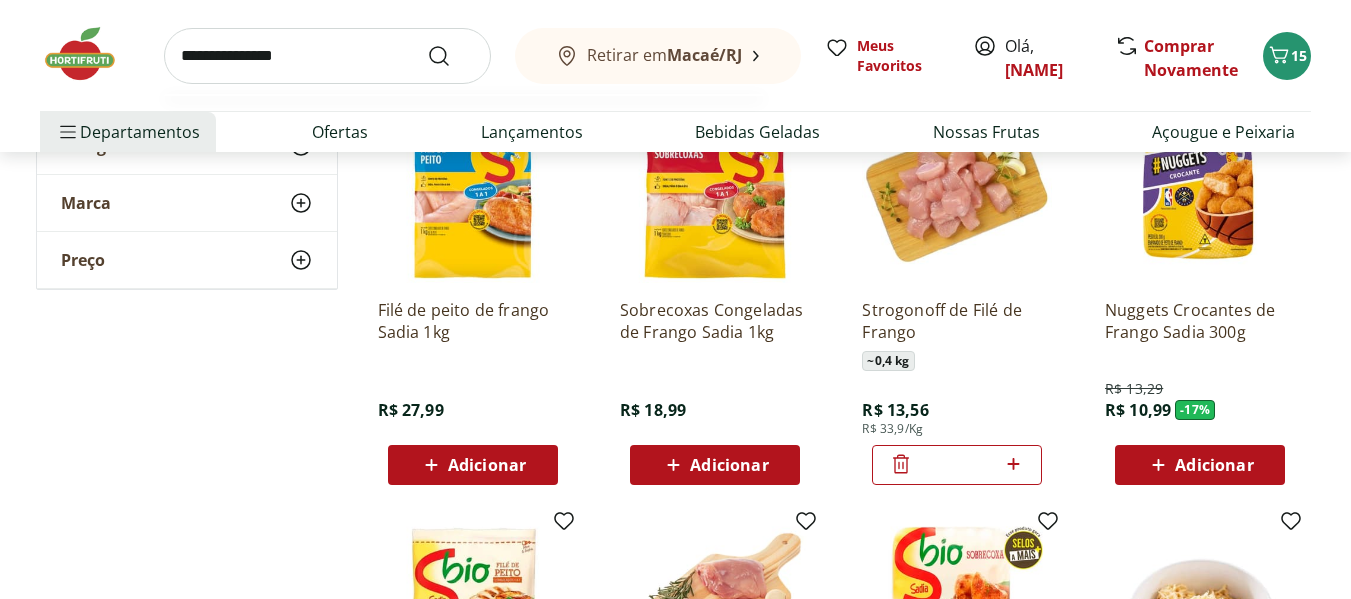 type on "**********" 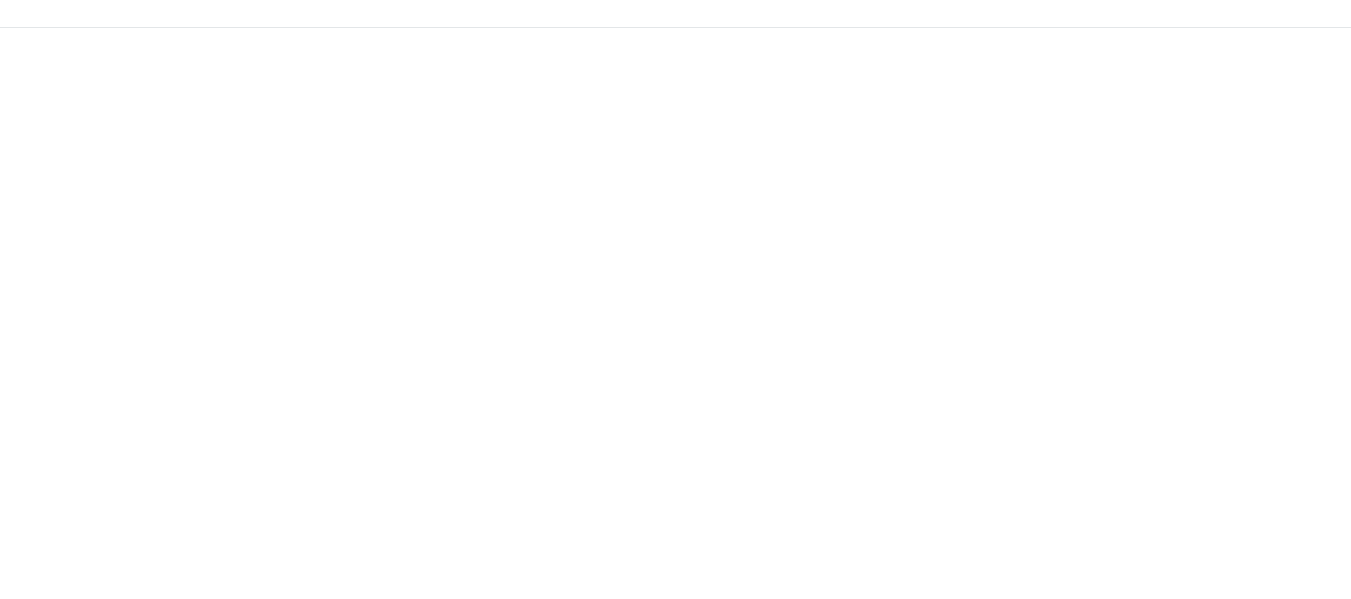 scroll, scrollTop: 0, scrollLeft: 0, axis: both 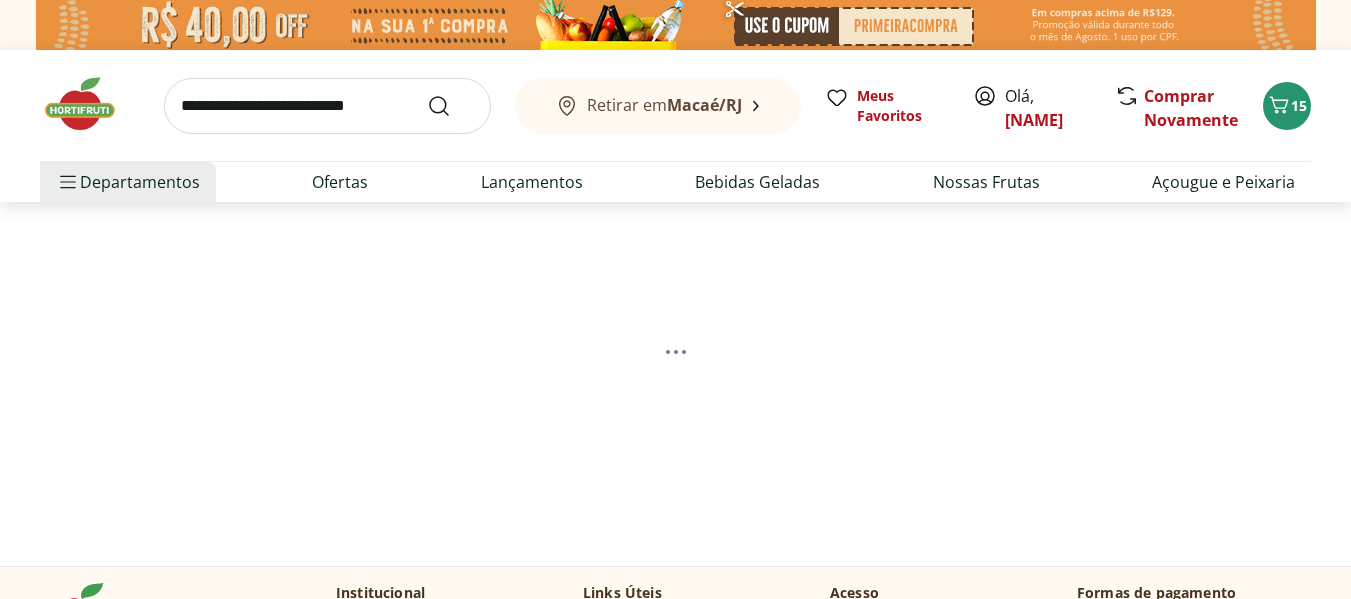 select on "**********" 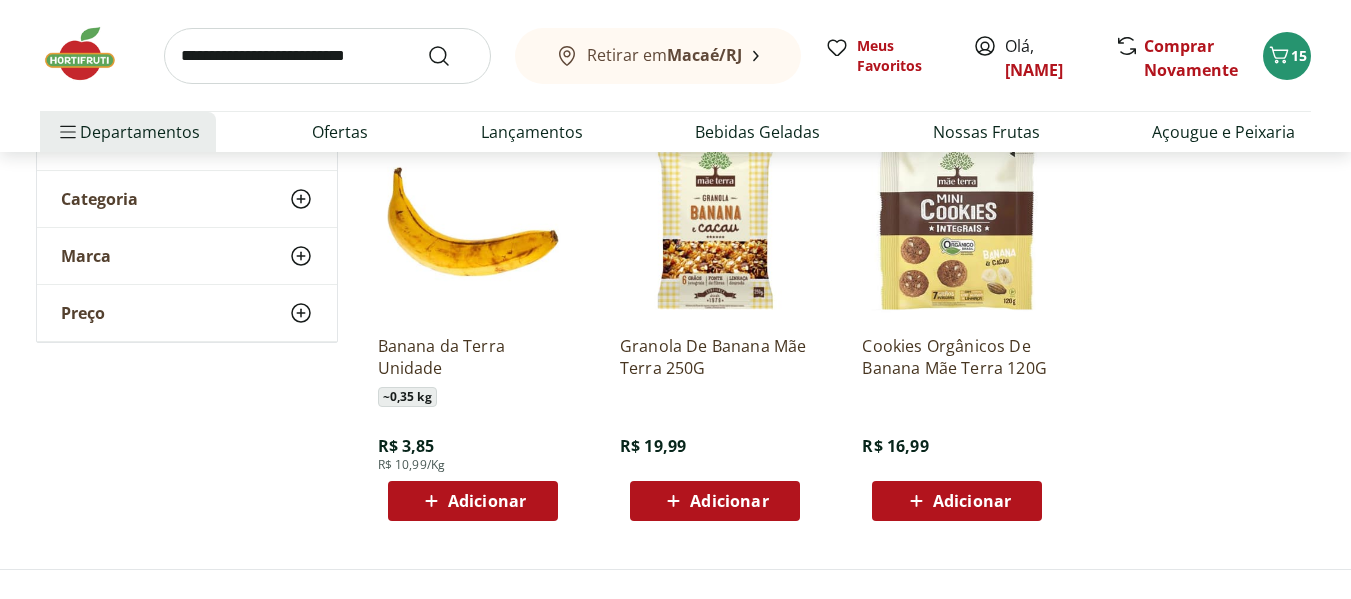 scroll, scrollTop: 331, scrollLeft: 0, axis: vertical 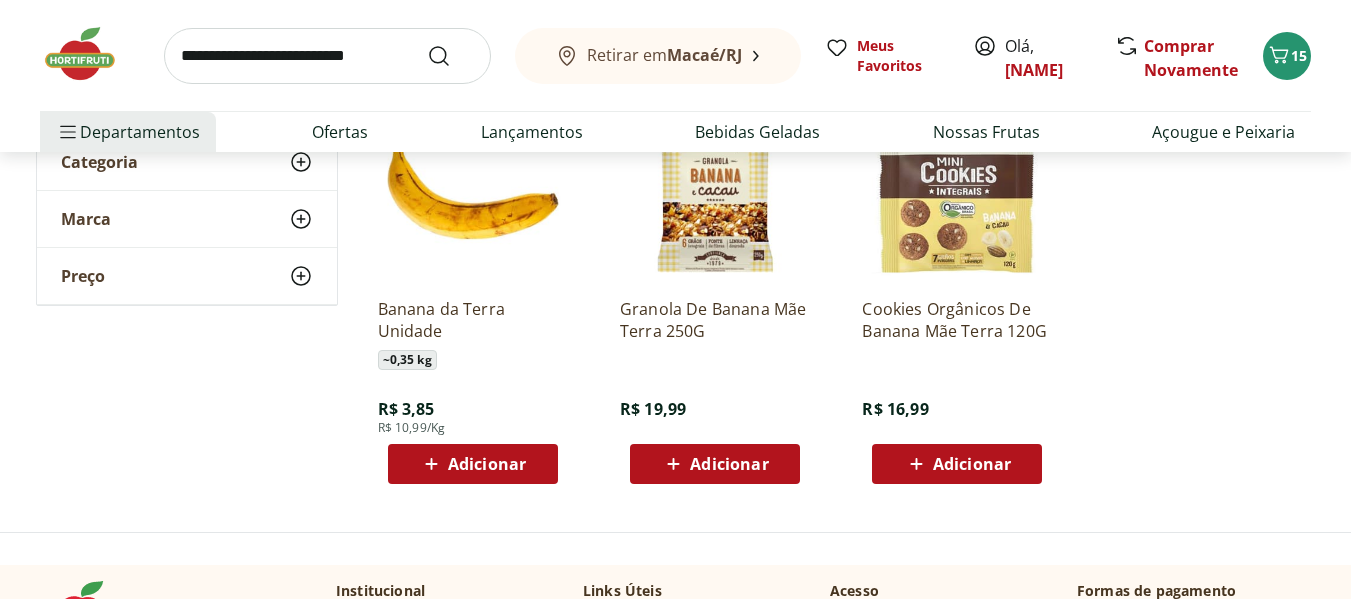 click on "Adicionar" at bounding box center [487, 464] 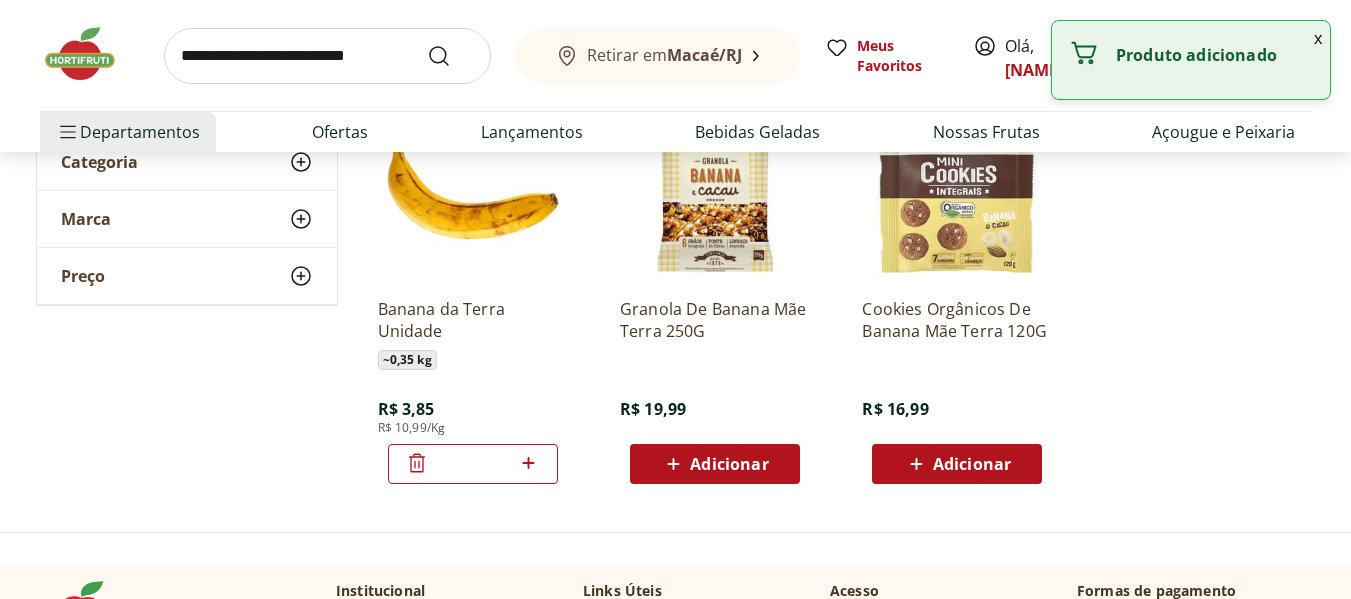 click 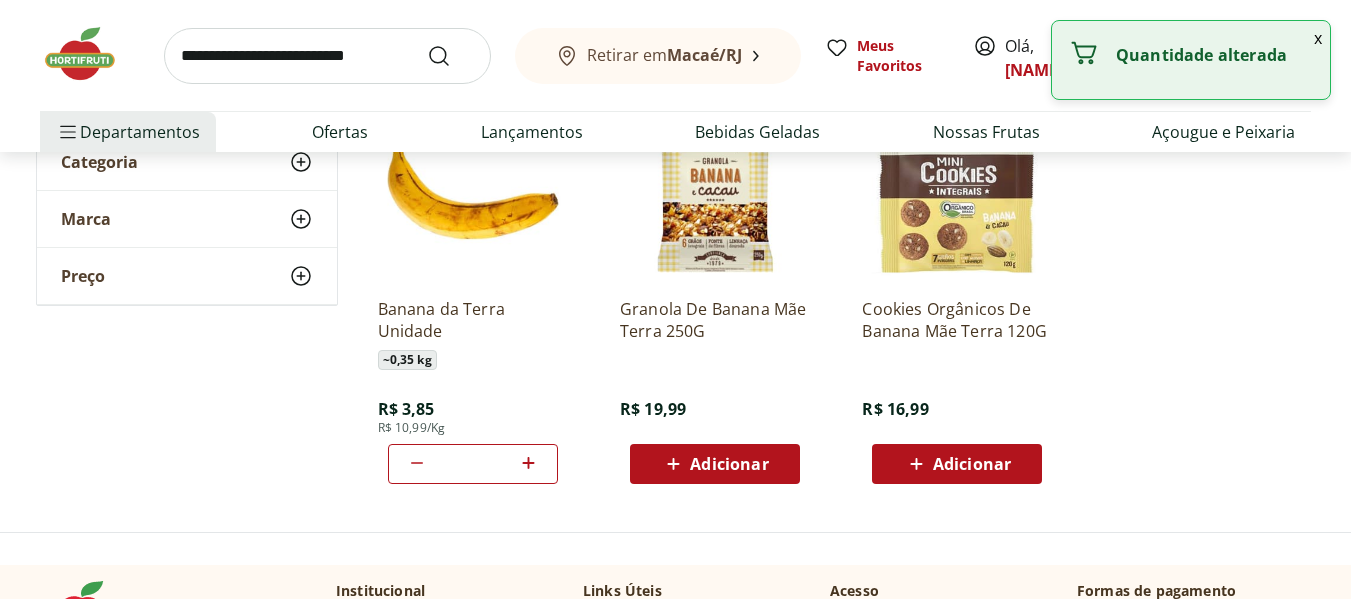 click 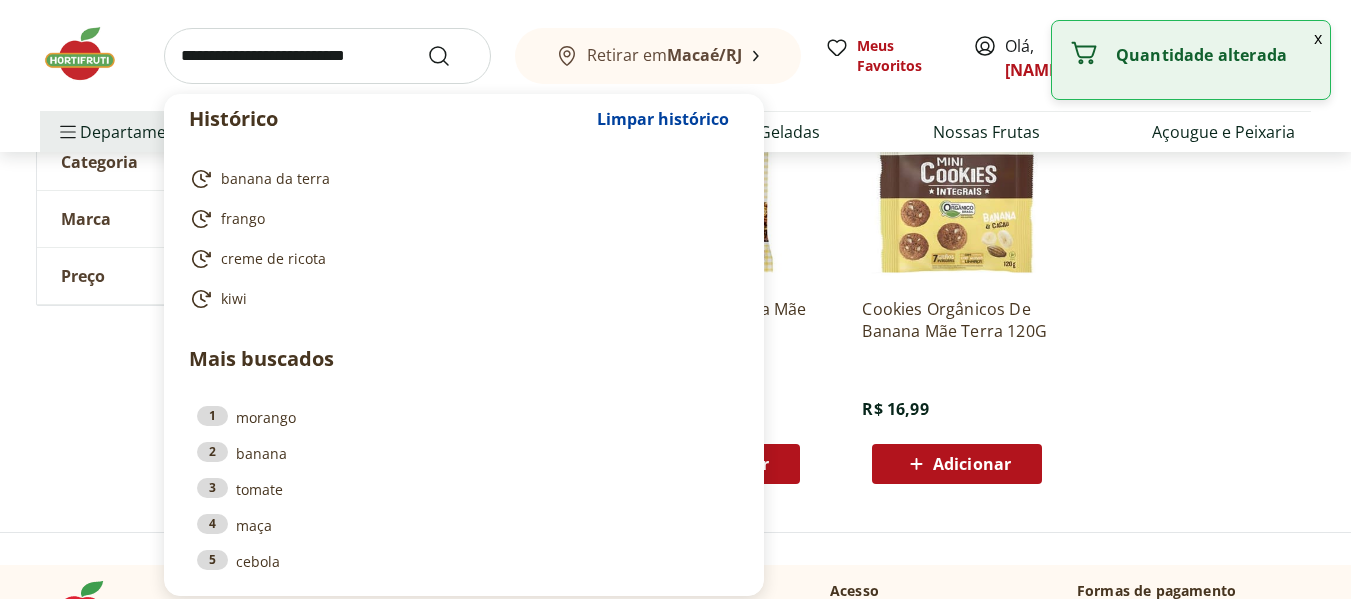click at bounding box center (327, 56) 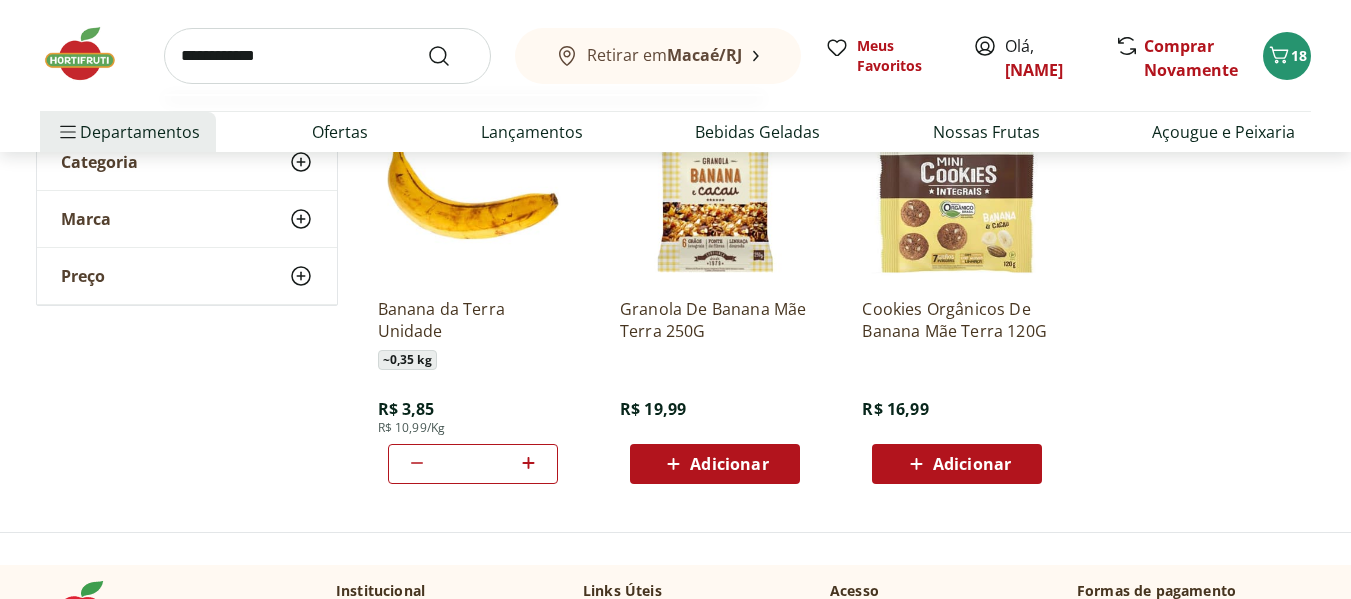type on "**********" 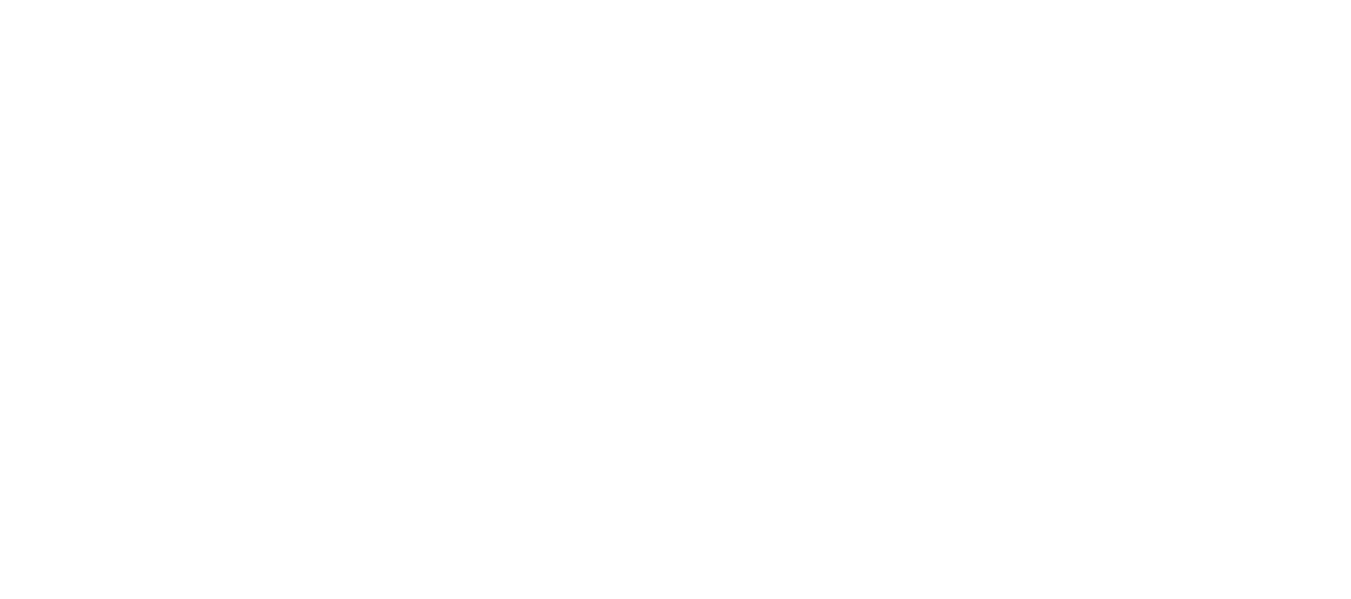 scroll, scrollTop: 0, scrollLeft: 0, axis: both 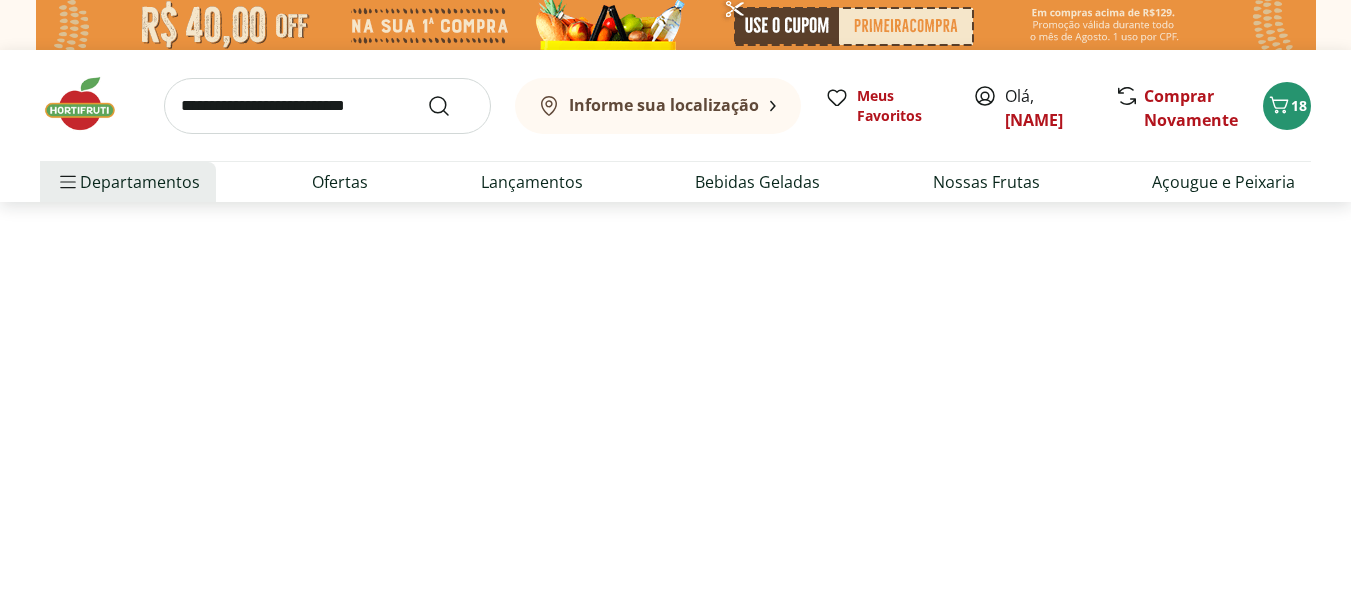 select on "**********" 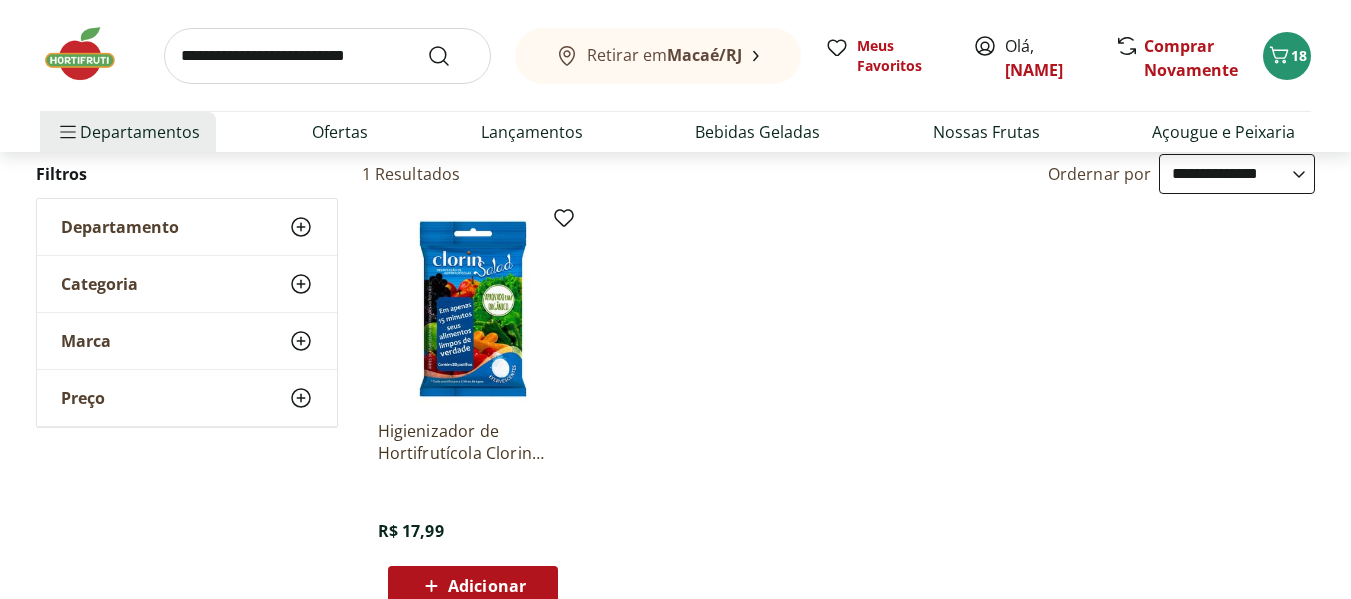 scroll, scrollTop: 221, scrollLeft: 0, axis: vertical 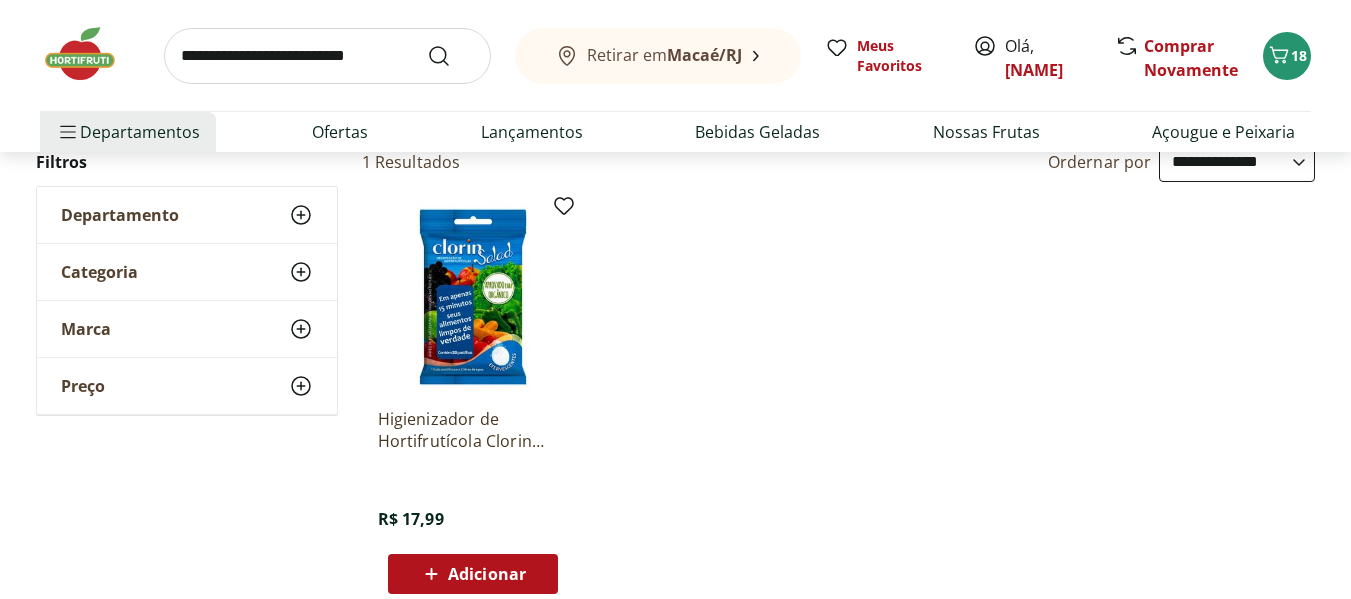 click on "Higienizador de Hortifrutícola Clorin com 20 pastilhas" at bounding box center [473, 430] 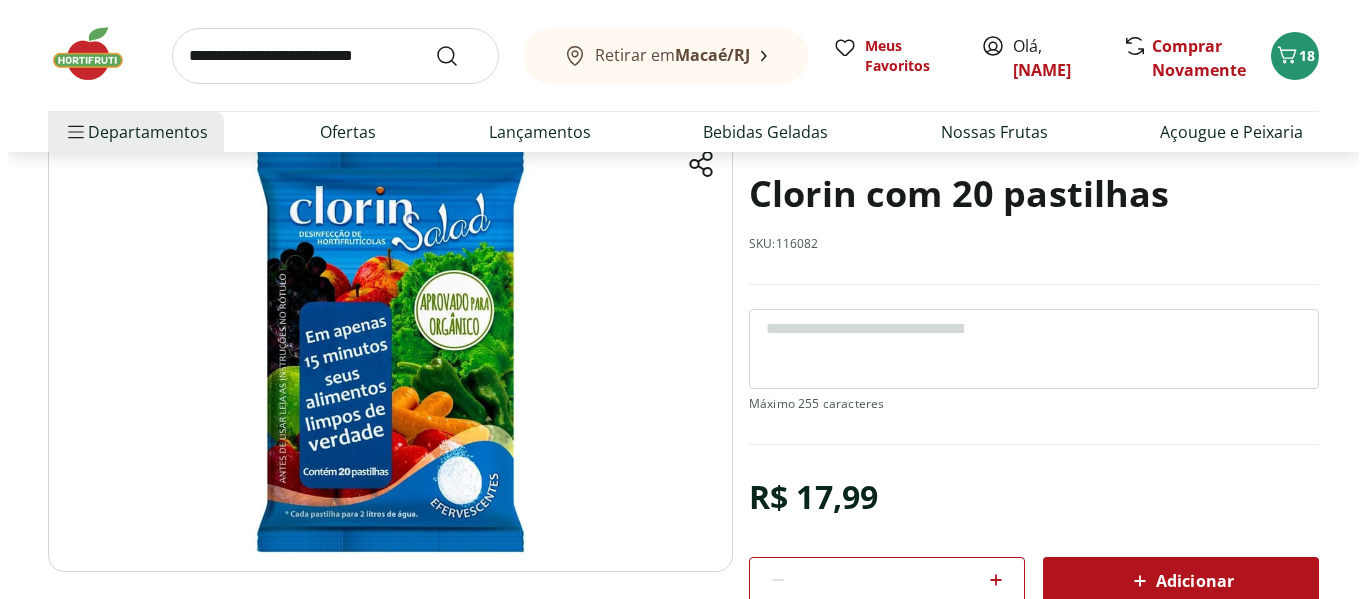 scroll, scrollTop: 157, scrollLeft: 0, axis: vertical 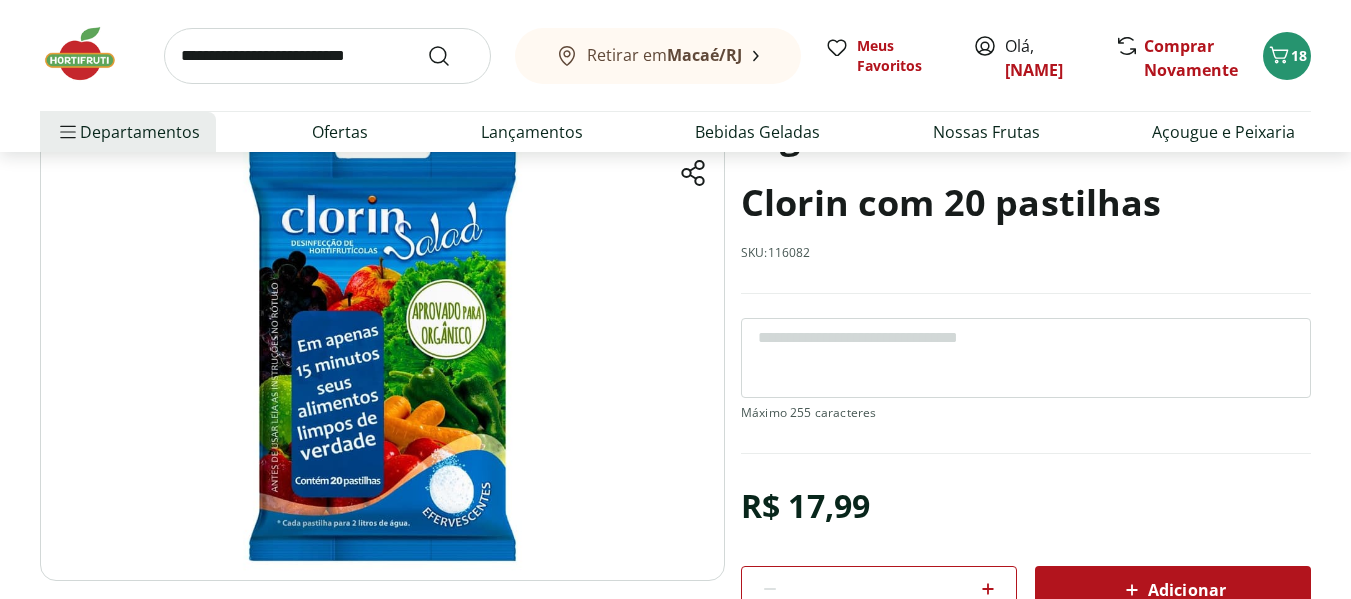 click on "Adicionar" at bounding box center [1173, 590] 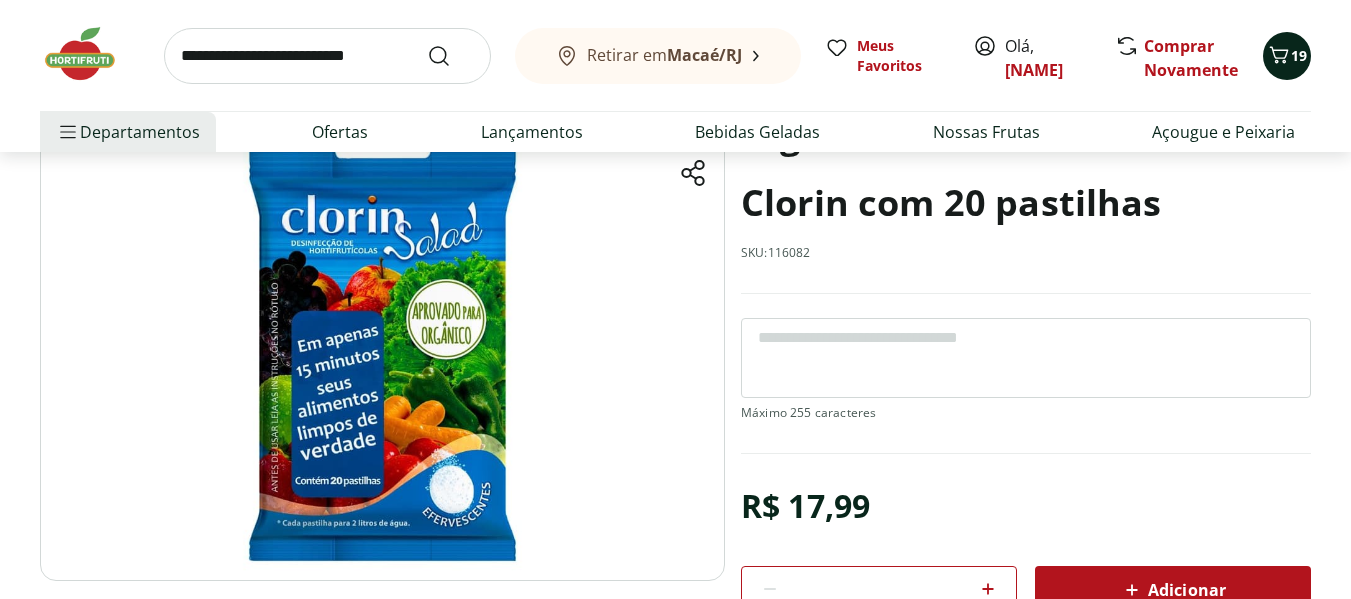 click on "19" at bounding box center (1287, 56) 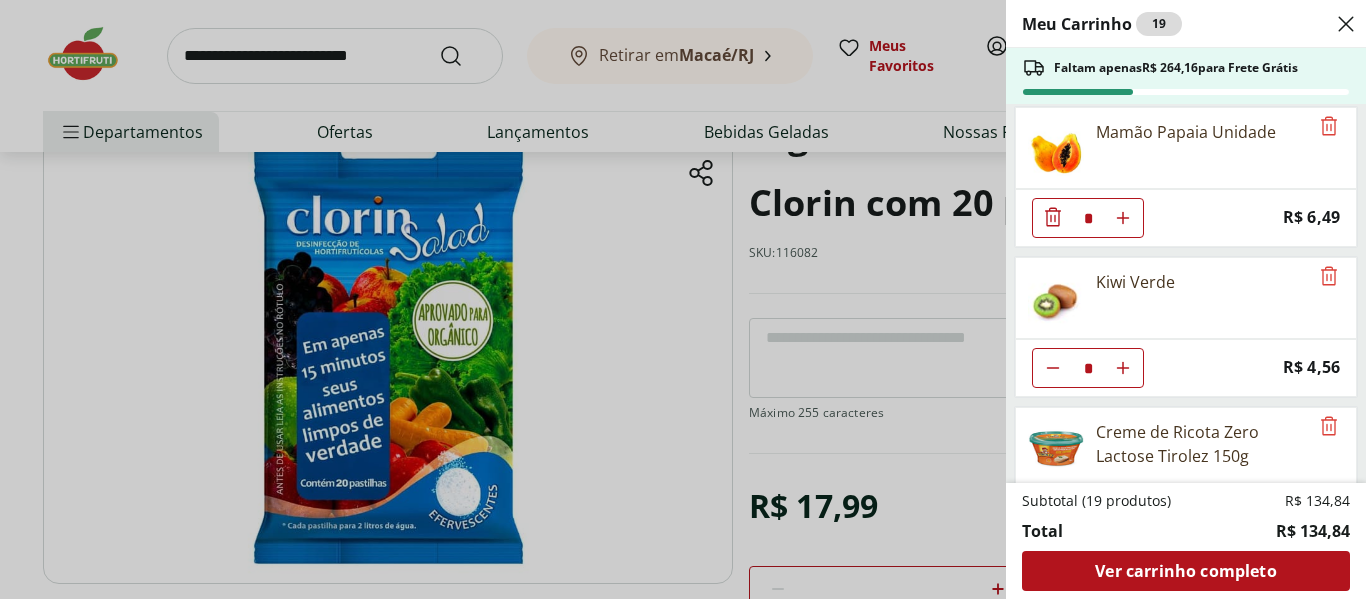 scroll, scrollTop: 1062, scrollLeft: 0, axis: vertical 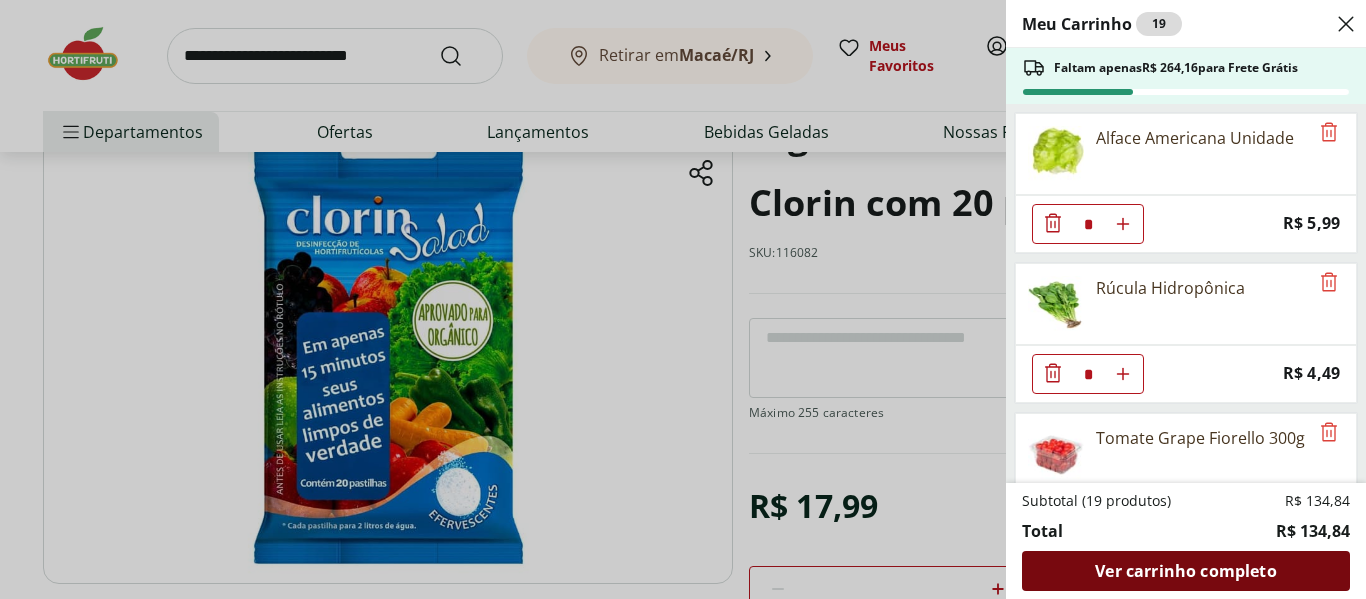 click on "Ver carrinho completo" at bounding box center (1186, 571) 